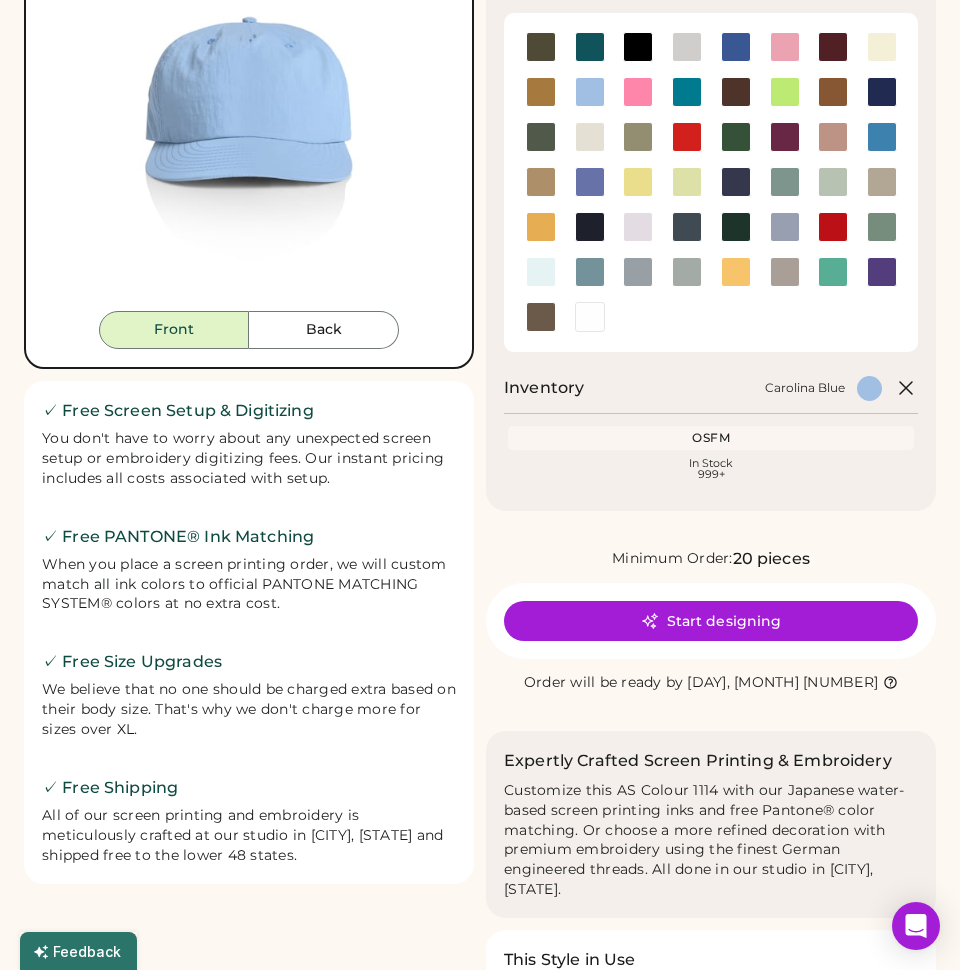 scroll, scrollTop: 257, scrollLeft: 0, axis: vertical 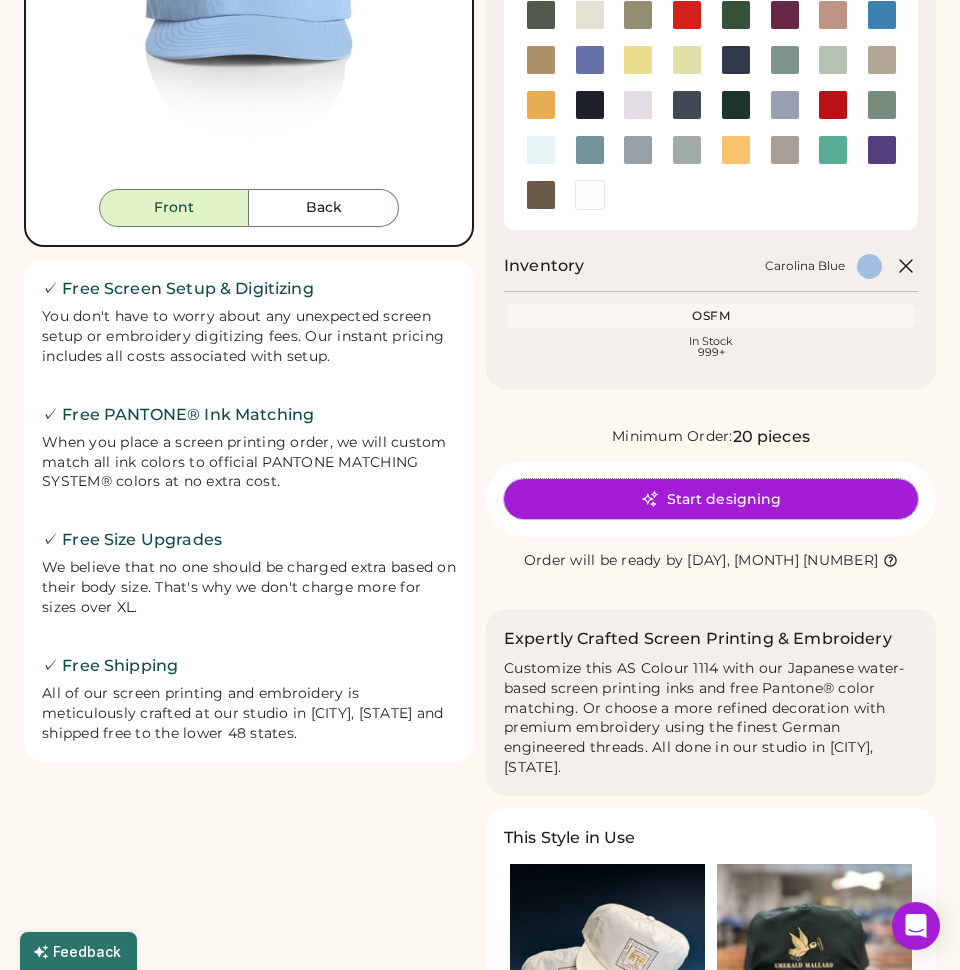 click on "Start designing" at bounding box center [711, 499] 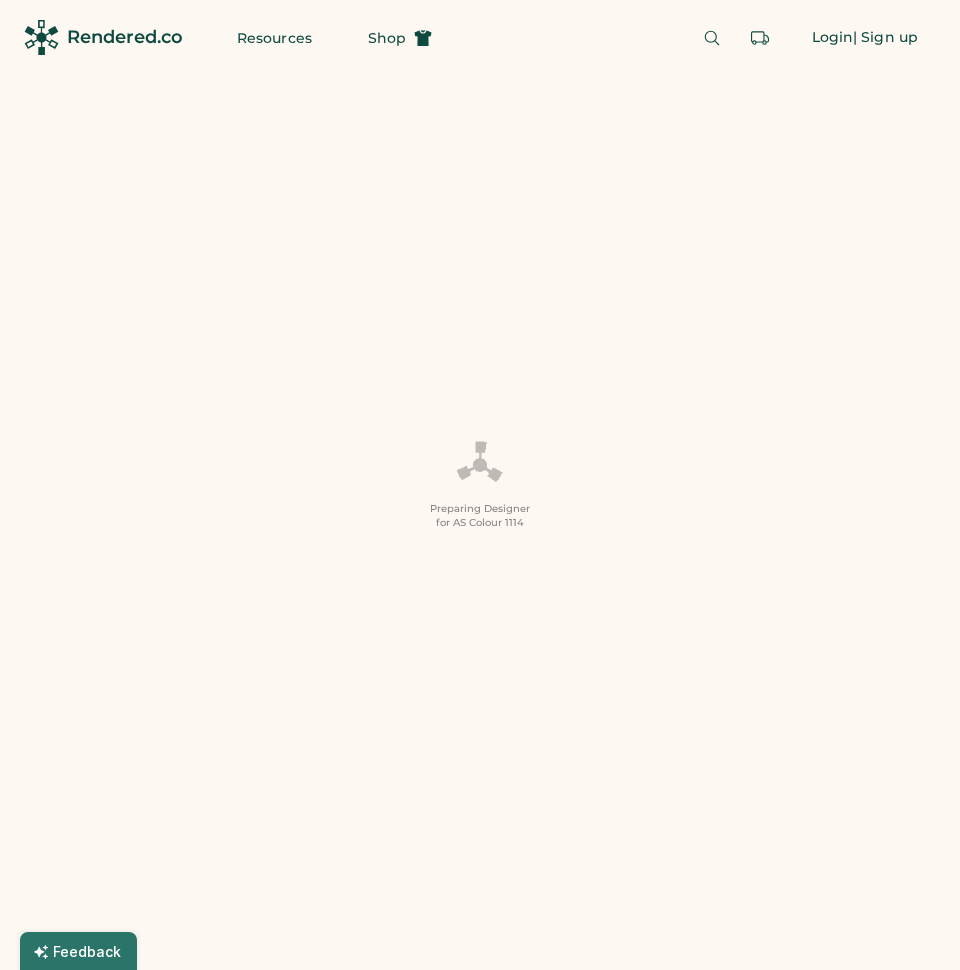 scroll, scrollTop: 0, scrollLeft: 0, axis: both 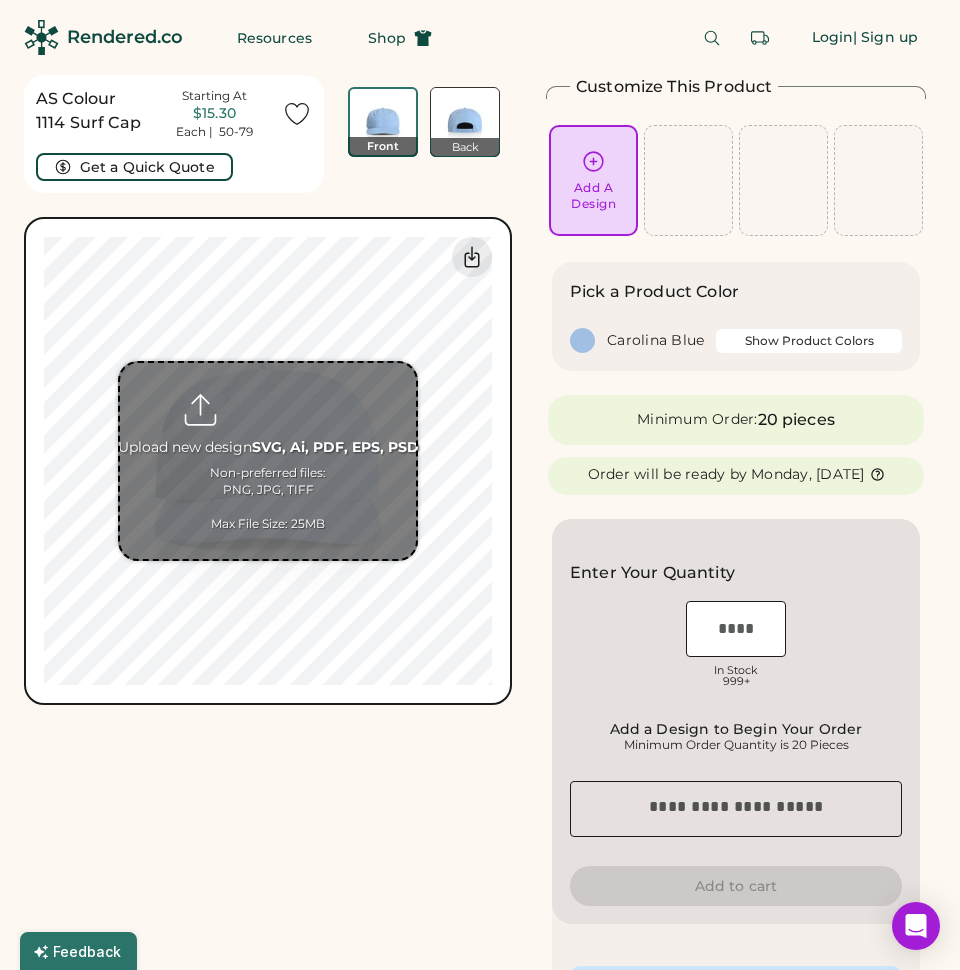 click at bounding box center (268, 461) 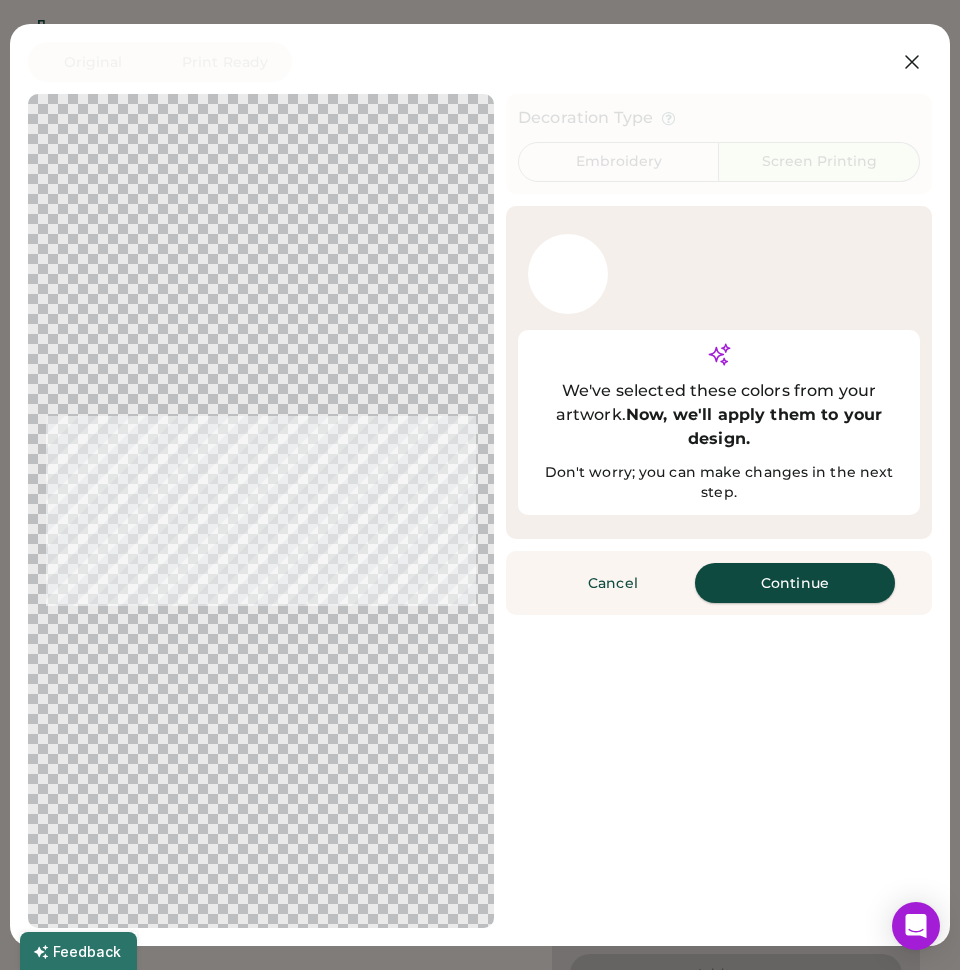 click on "Continue" at bounding box center [795, 583] 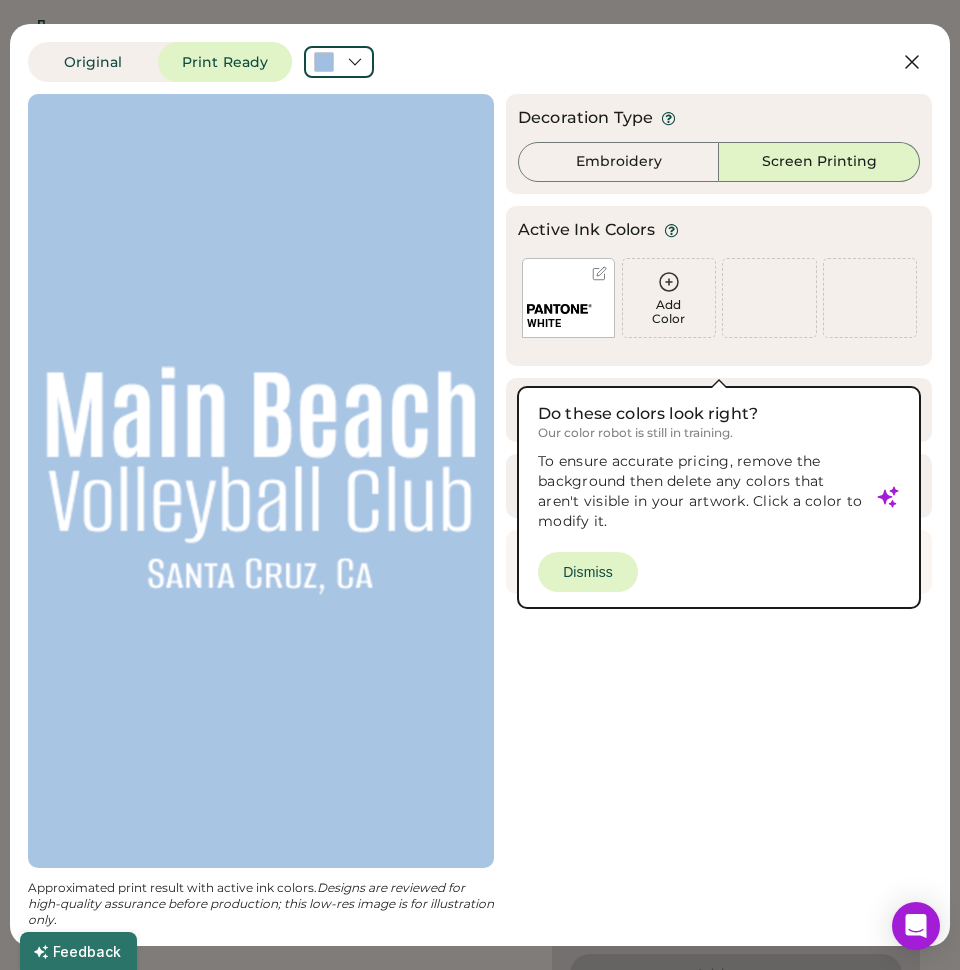 click on "Cancel" at bounding box center (601, 562) 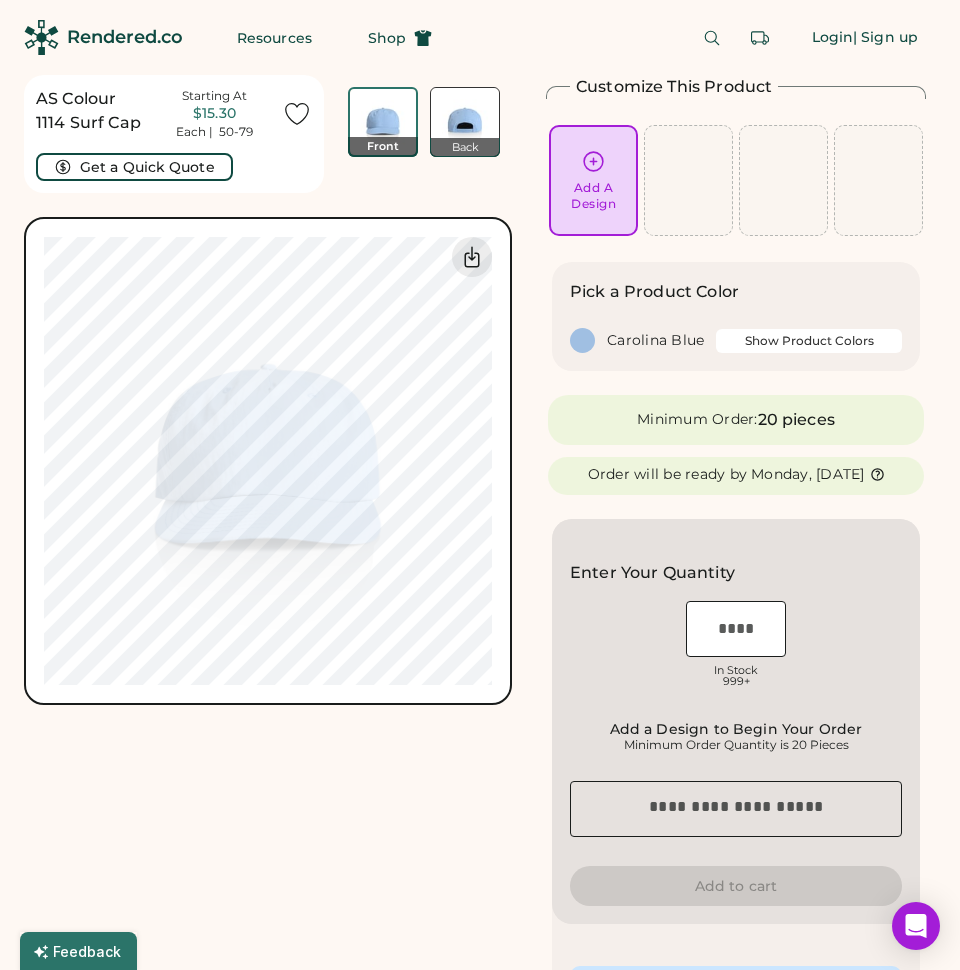 click on "Add A
Design" at bounding box center (593, 180) 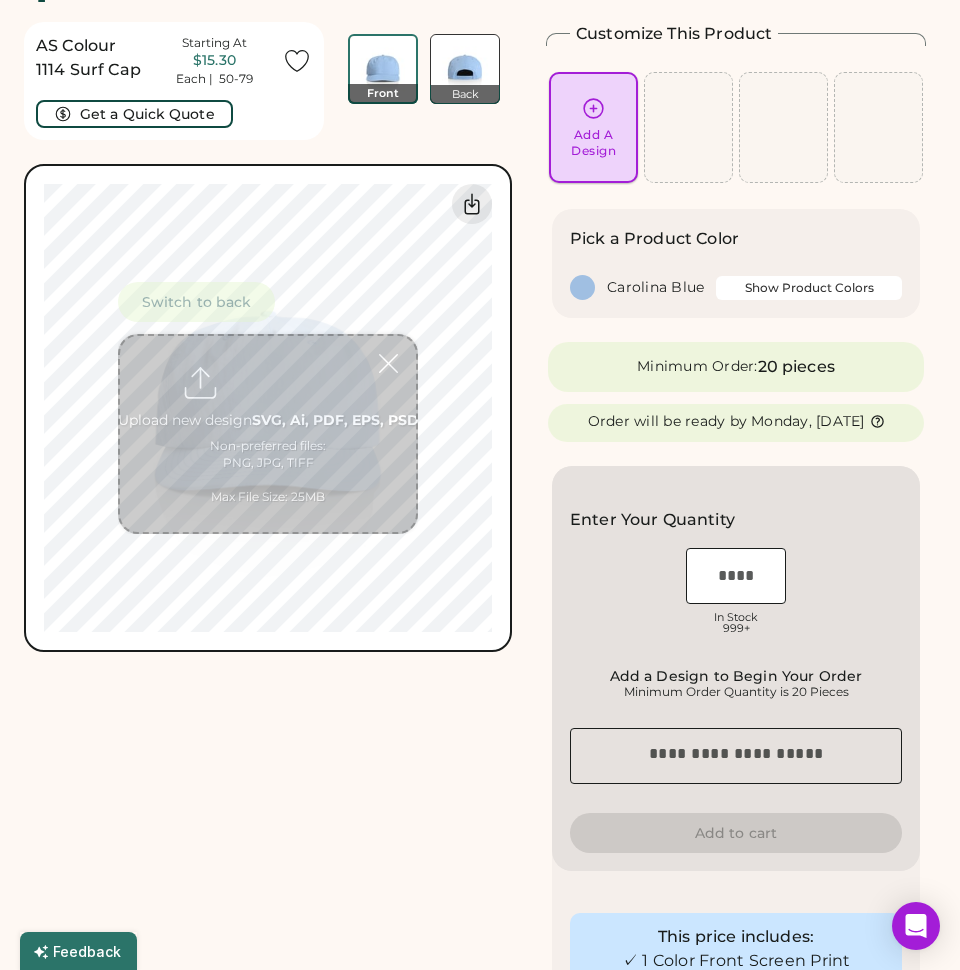 scroll, scrollTop: 75, scrollLeft: 0, axis: vertical 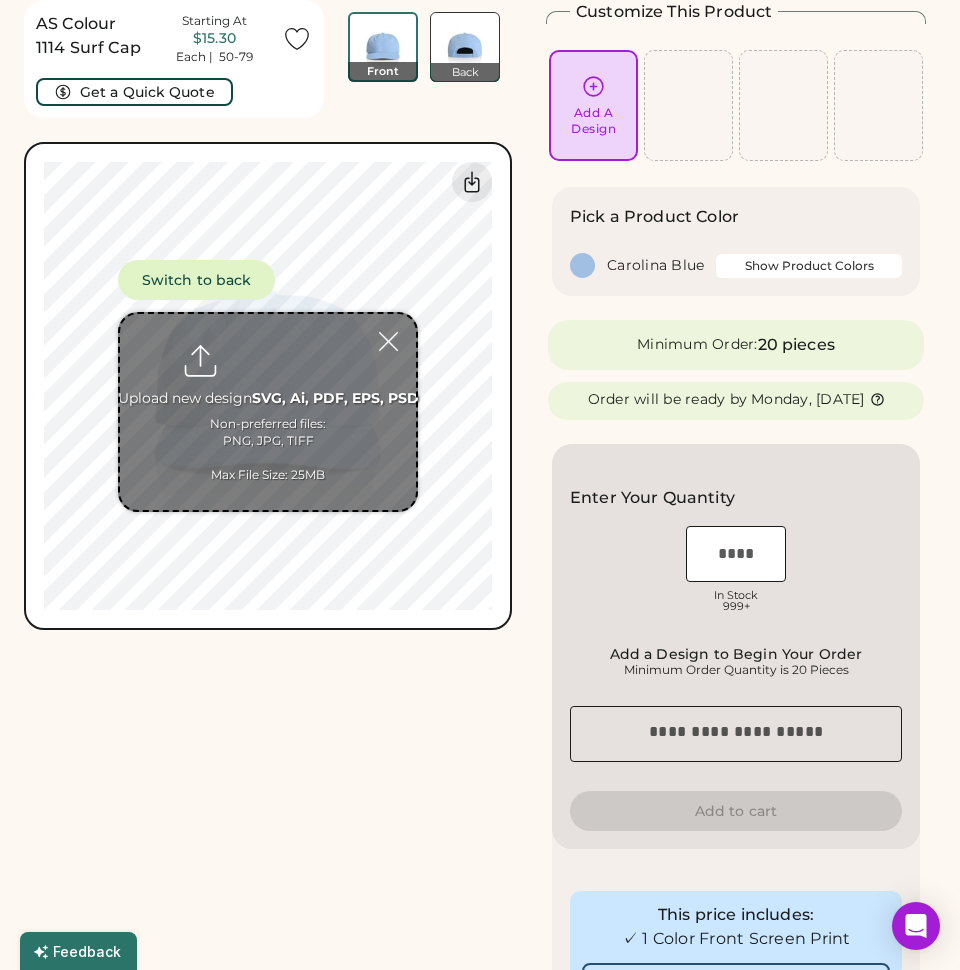 click at bounding box center (268, 412) 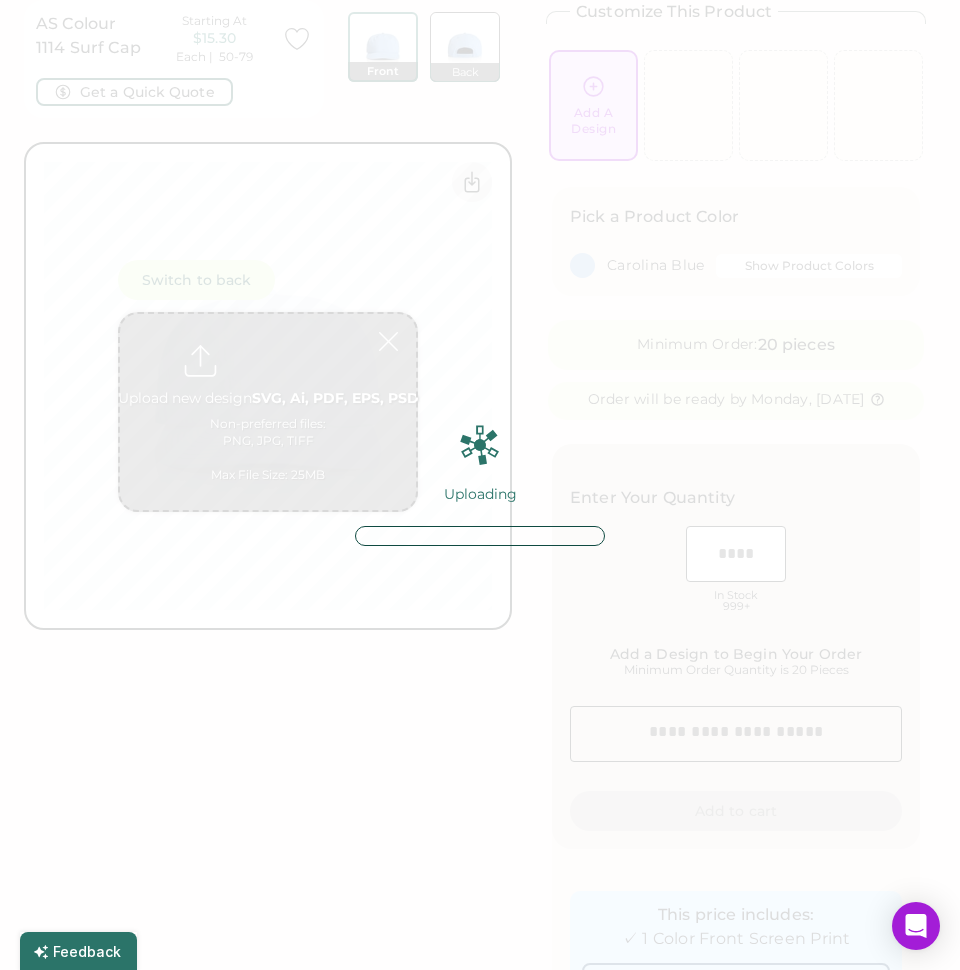 type 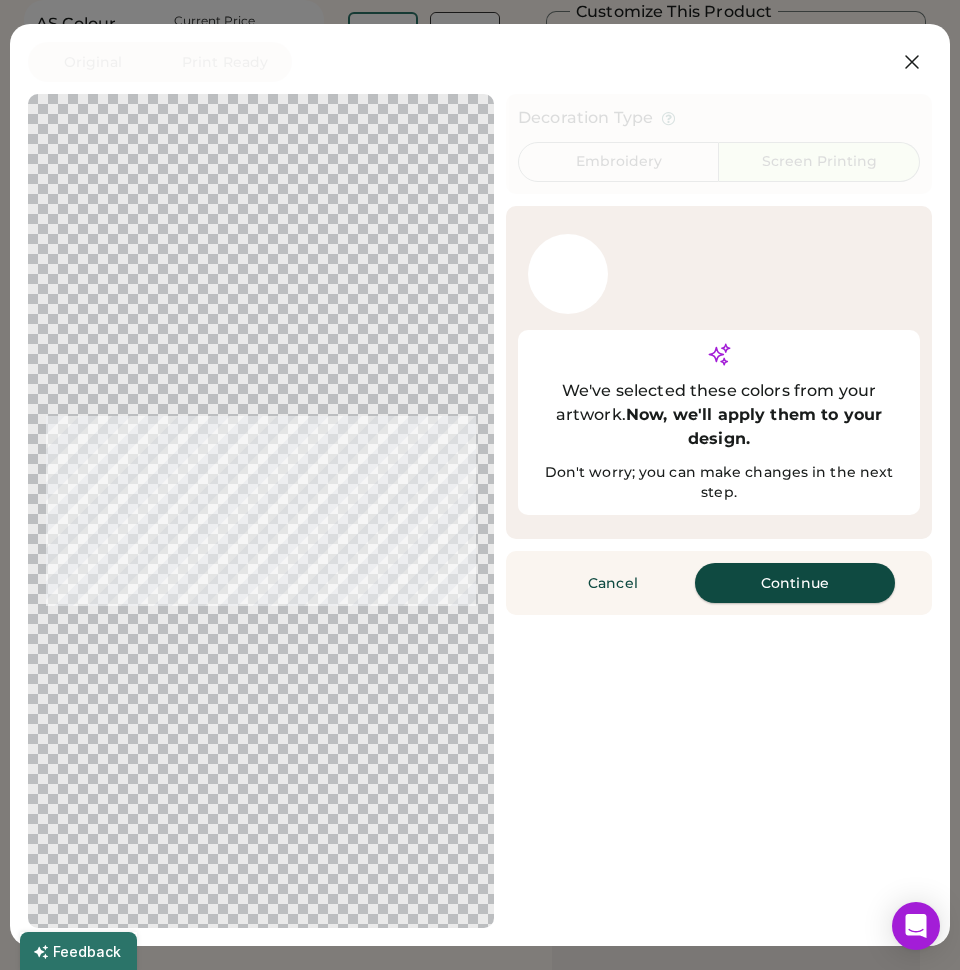 click on "Continue" at bounding box center (795, 583) 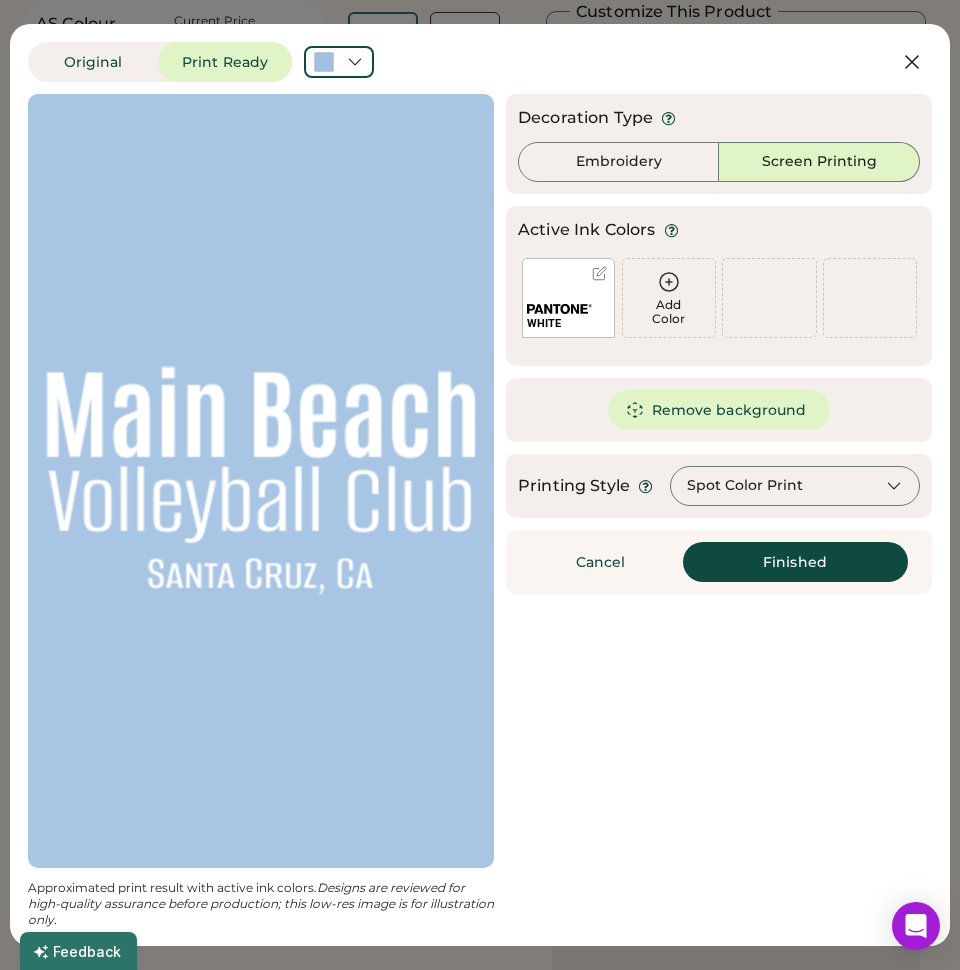 click on "Spot Color Print" at bounding box center [745, 486] 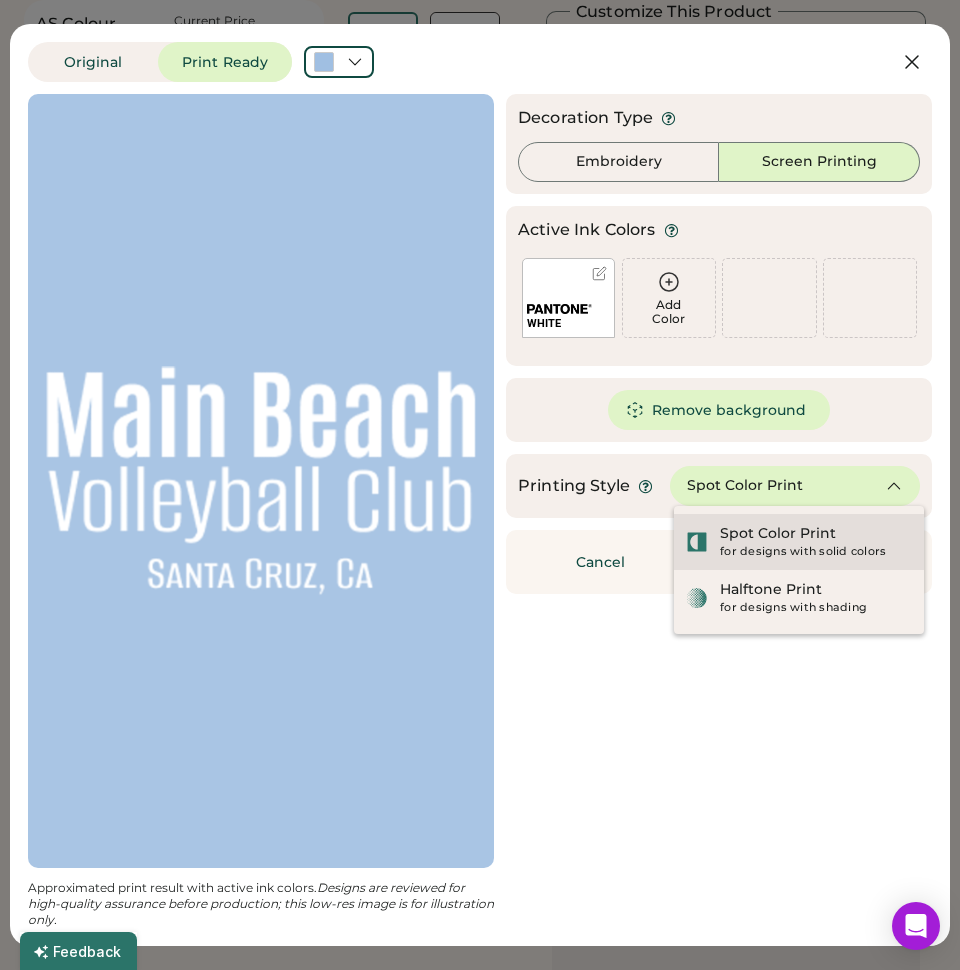 click on "Spot Color Print" at bounding box center (778, 534) 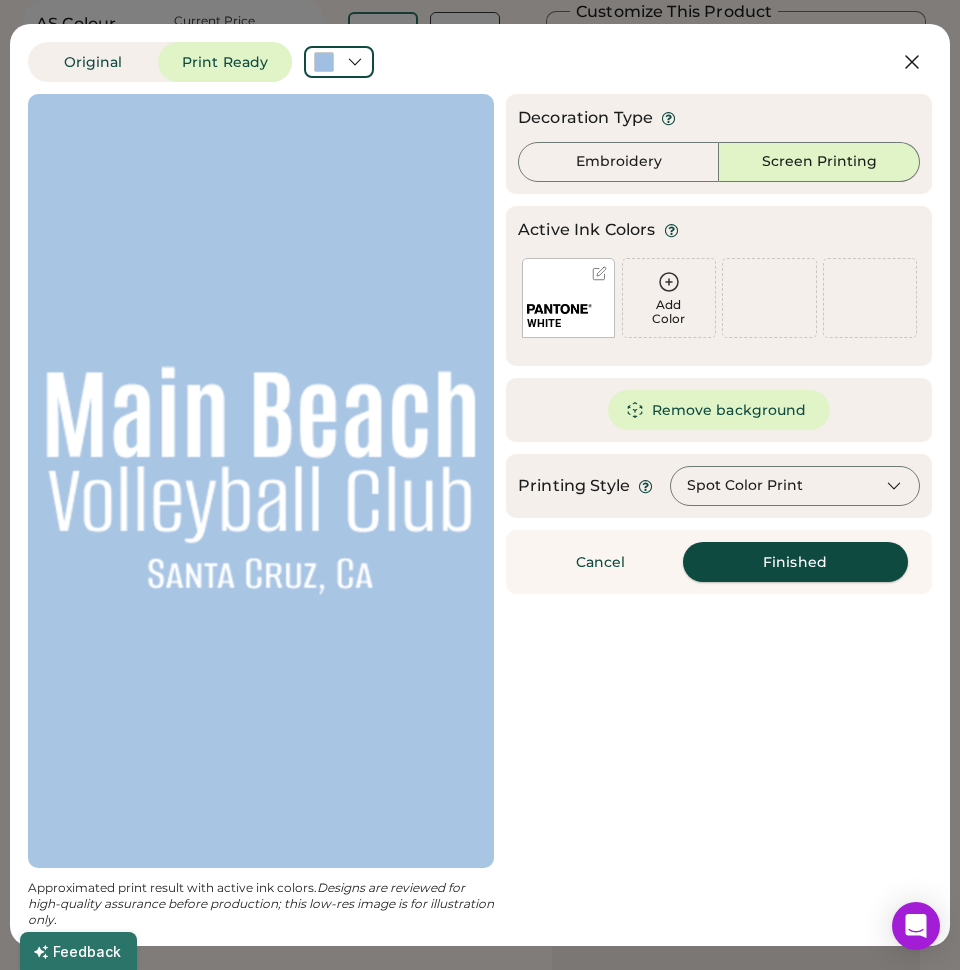 click on "Finished" at bounding box center [795, 562] 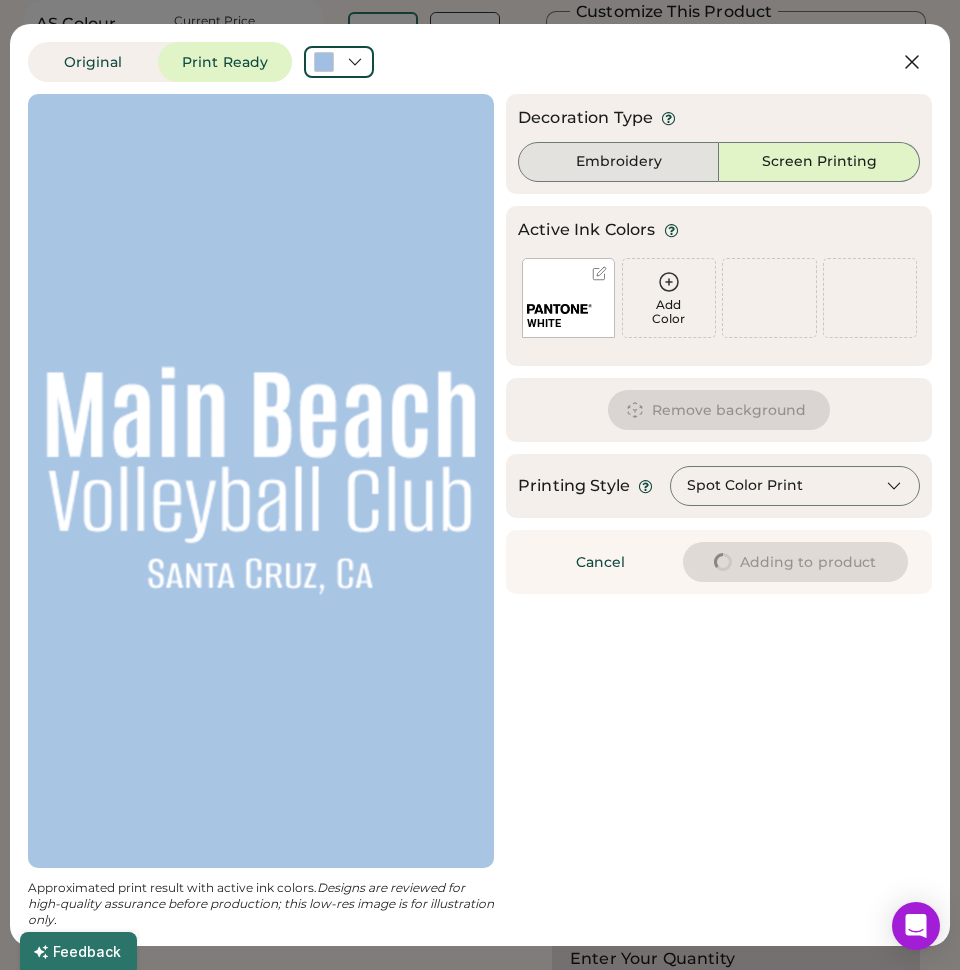 type on "****" 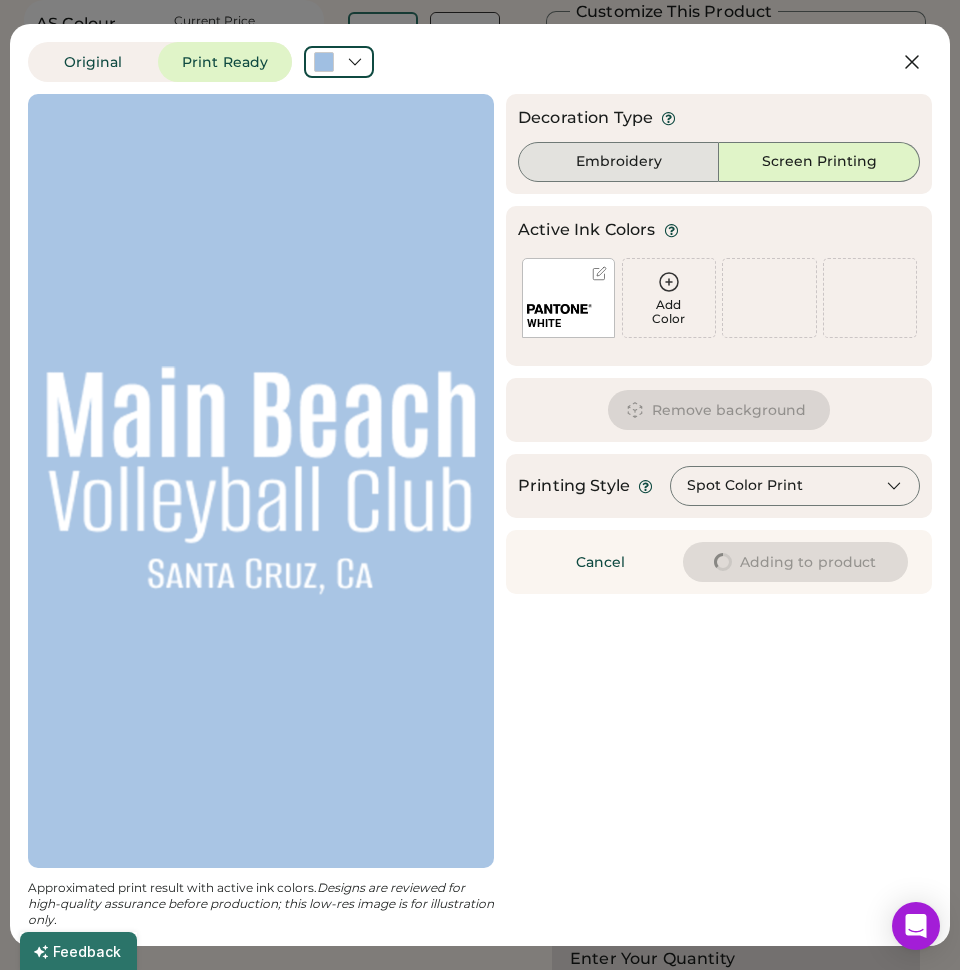 type on "****" 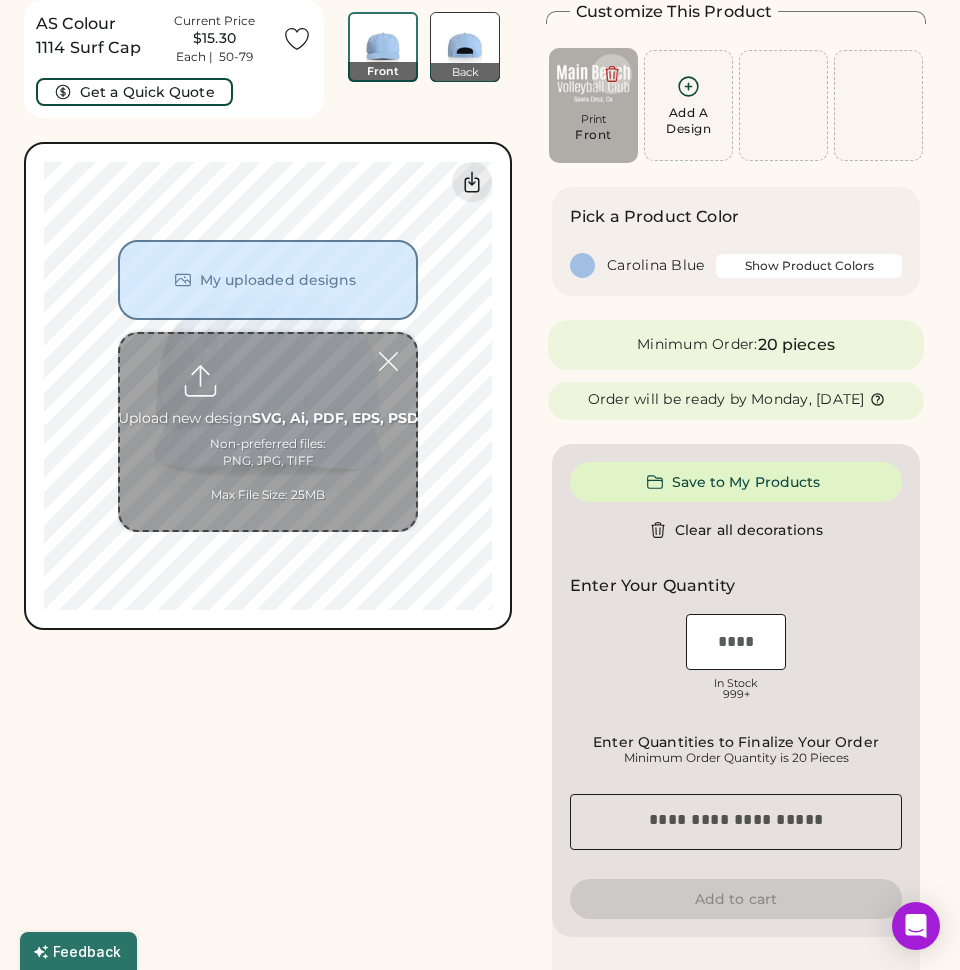 type on "****" 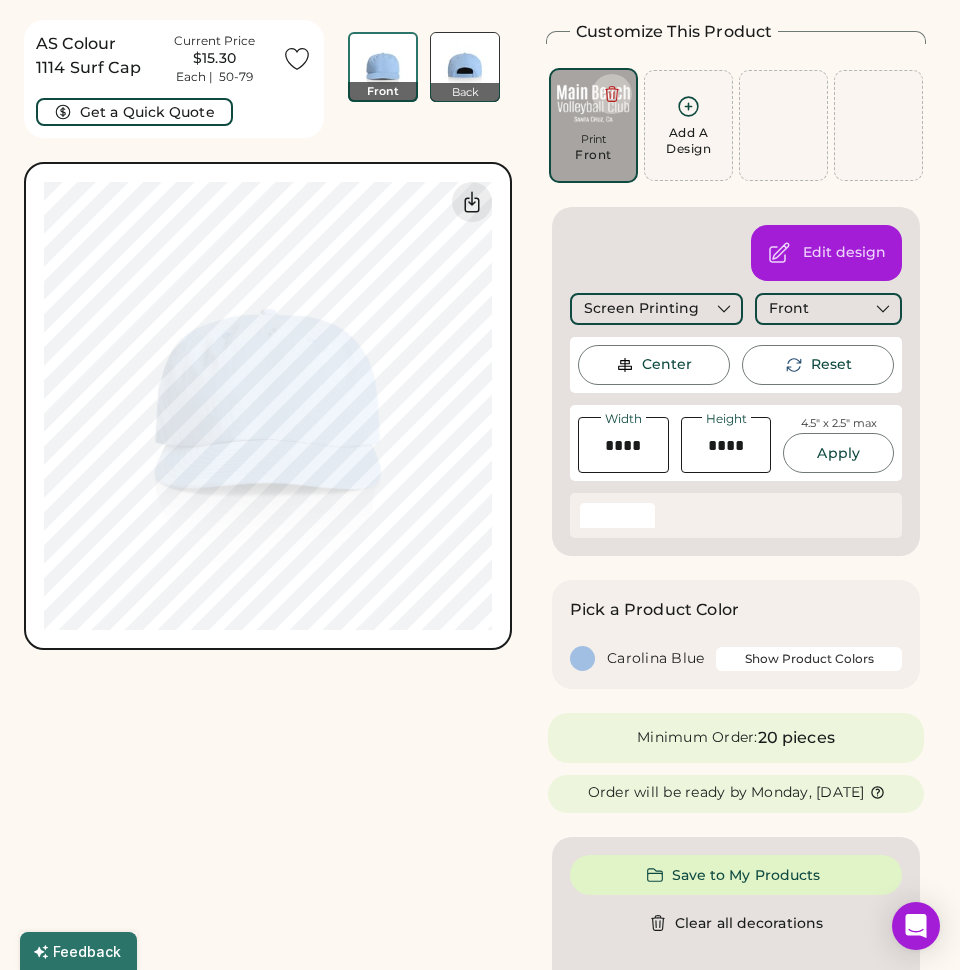 scroll, scrollTop: 54, scrollLeft: 0, axis: vertical 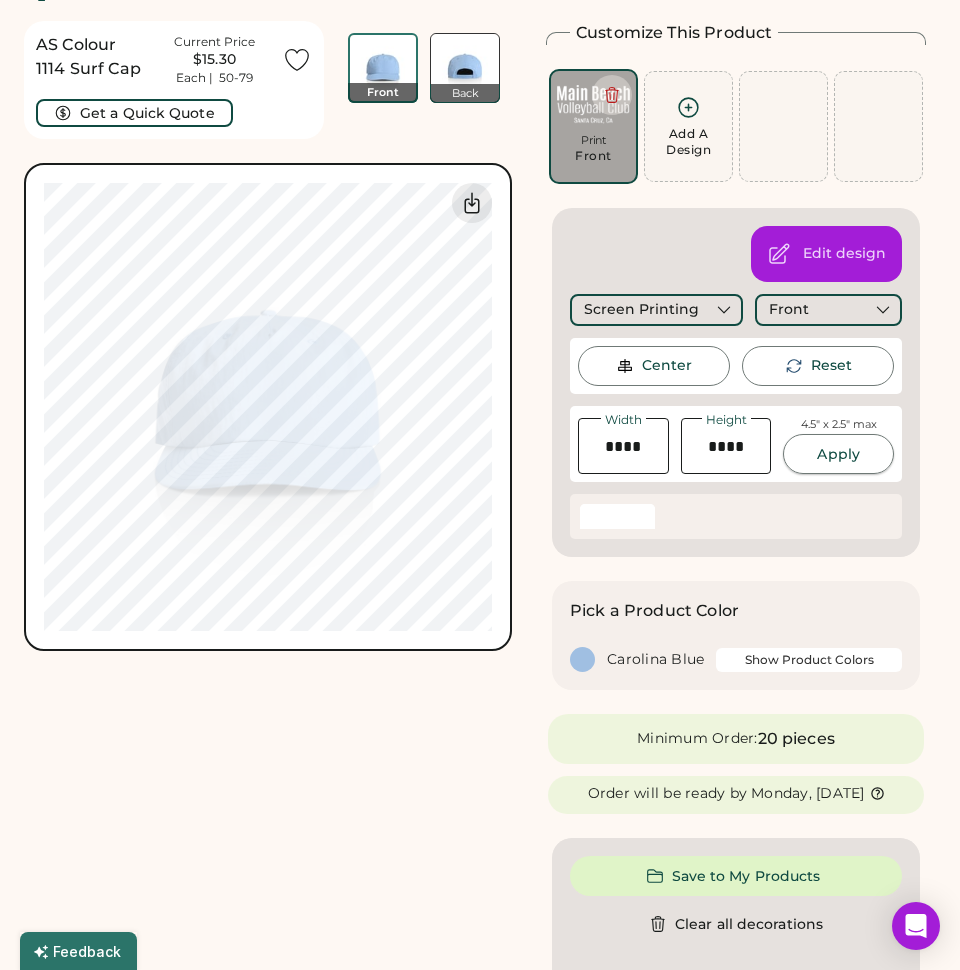 click on "Apply" at bounding box center (838, 454) 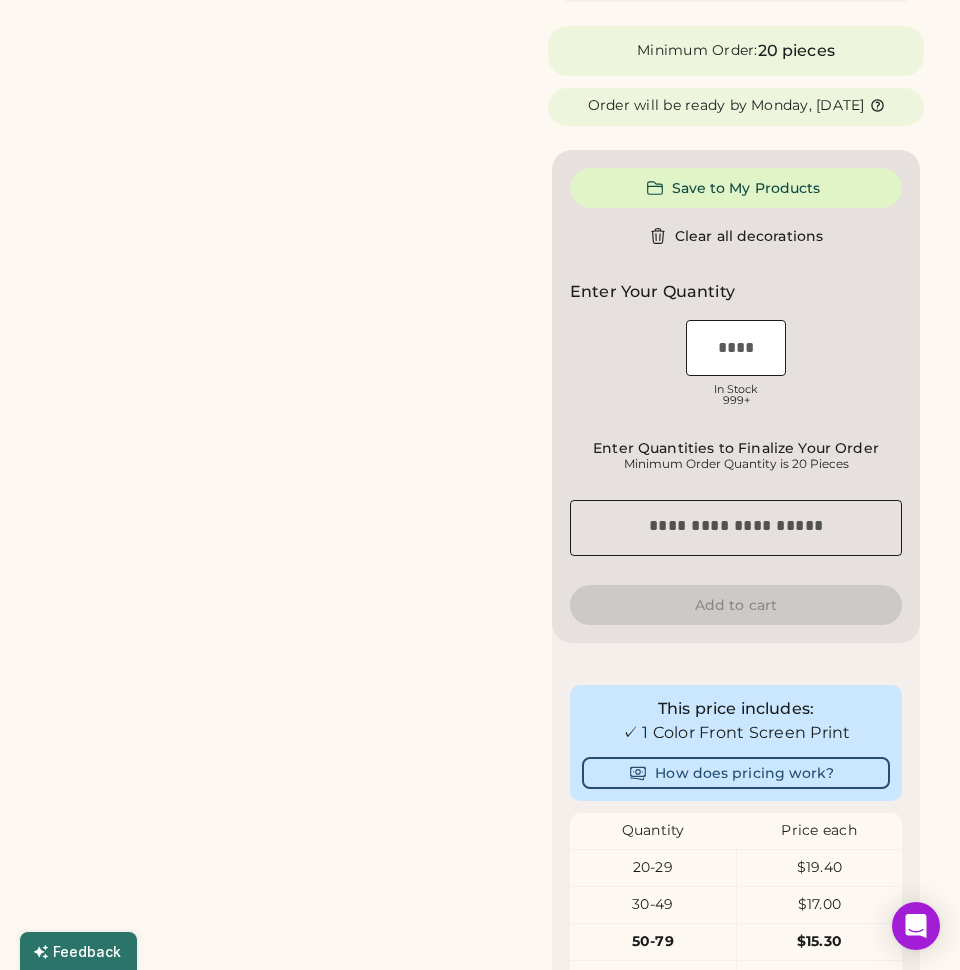 scroll, scrollTop: 785, scrollLeft: 0, axis: vertical 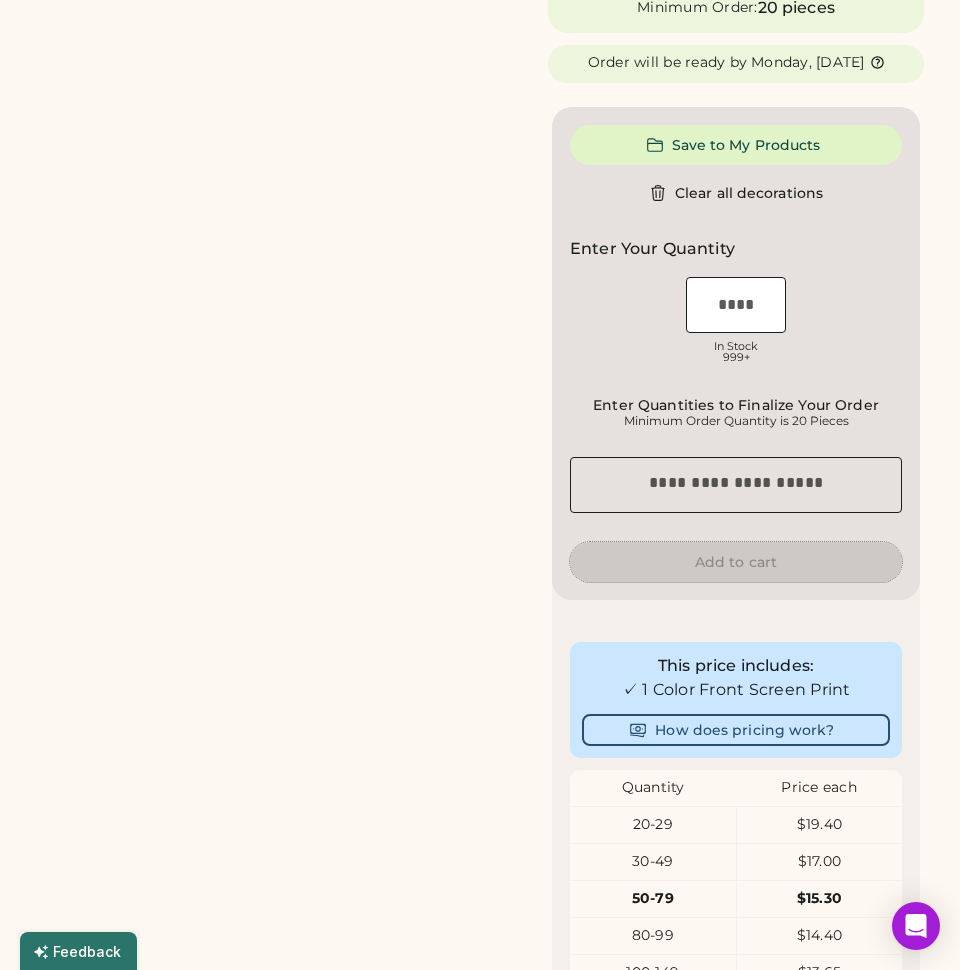 click on "Add to cart" at bounding box center [736, 562] 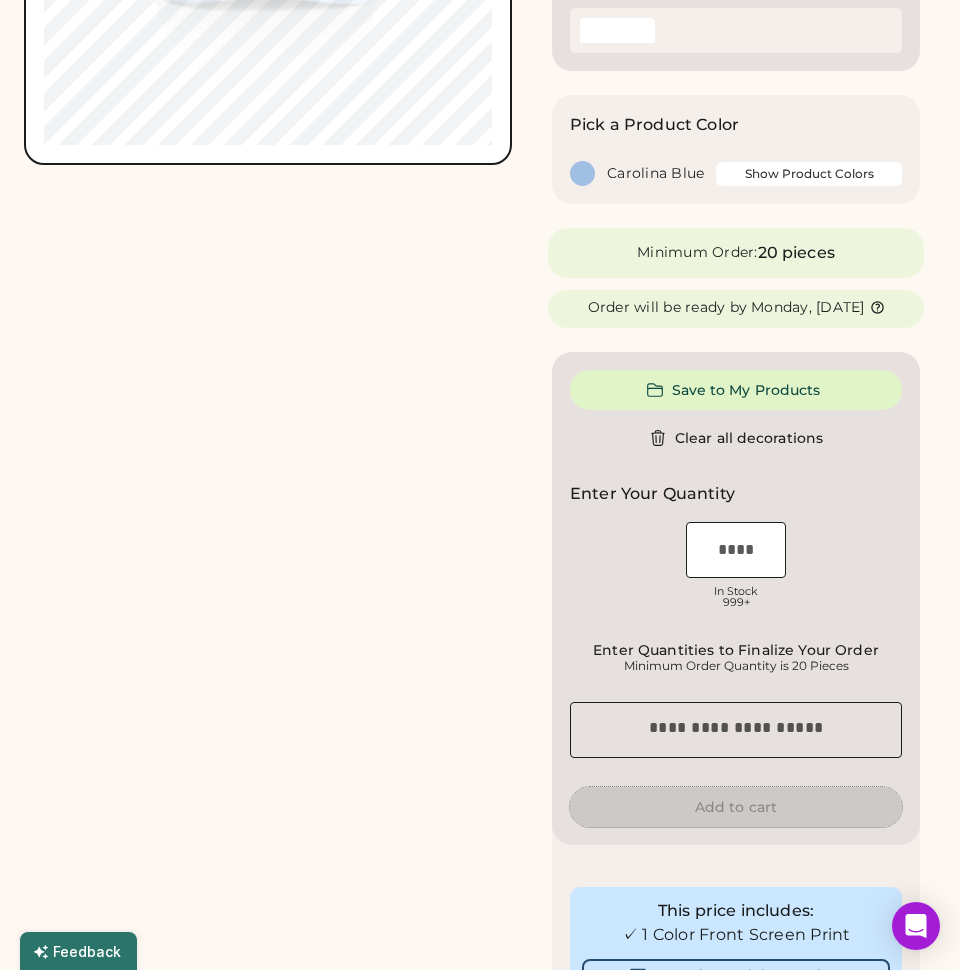 scroll, scrollTop: 539, scrollLeft: 0, axis: vertical 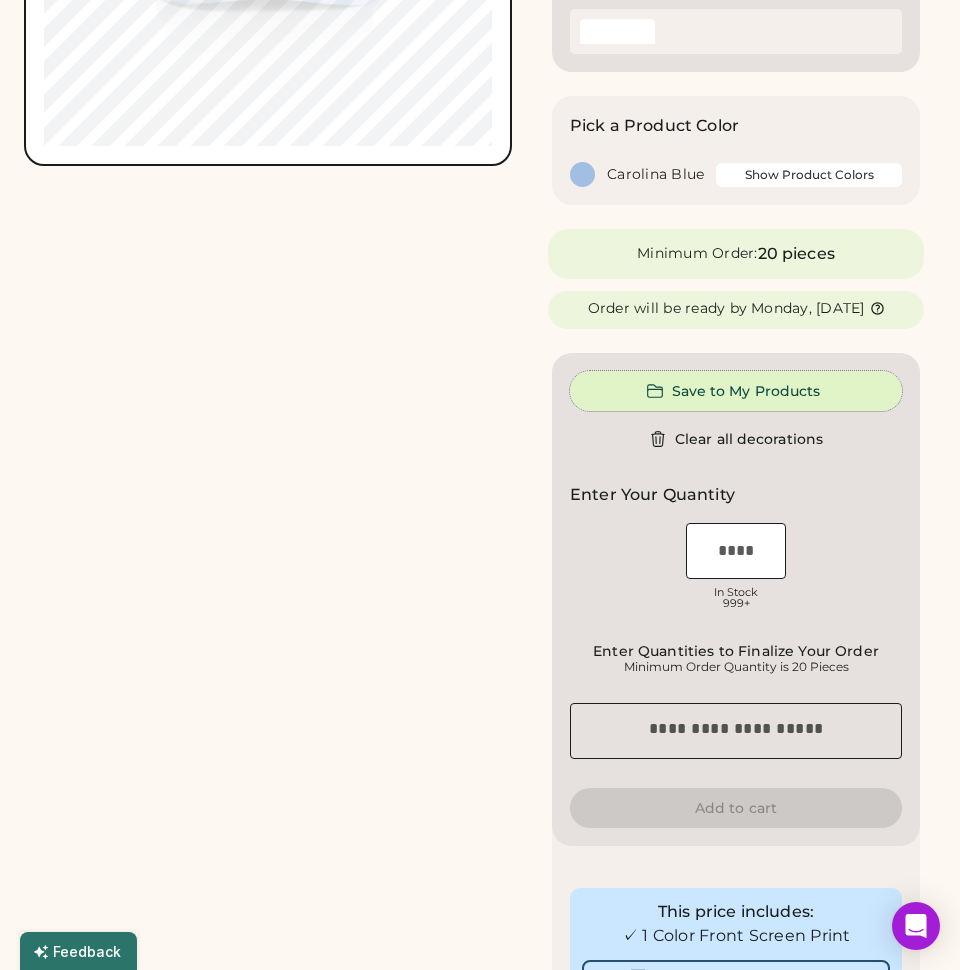 click on "Save to My Products" at bounding box center [736, 391] 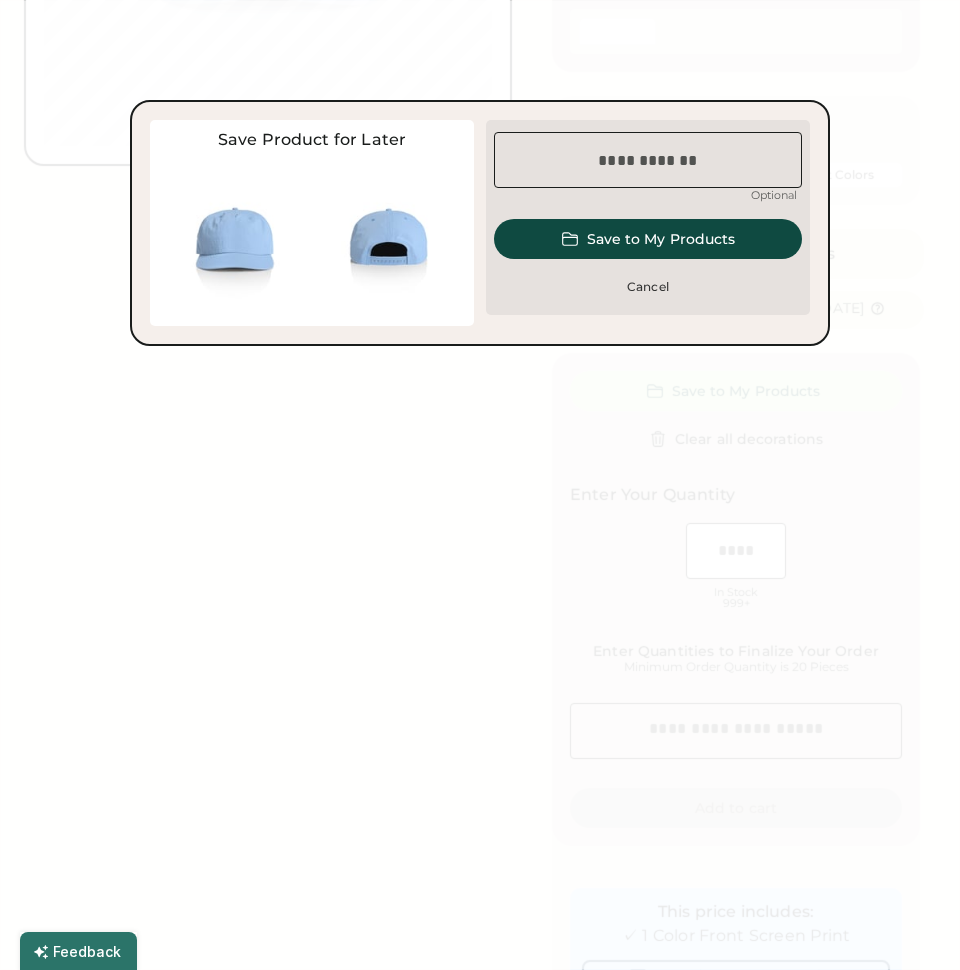 click at bounding box center [648, 160] 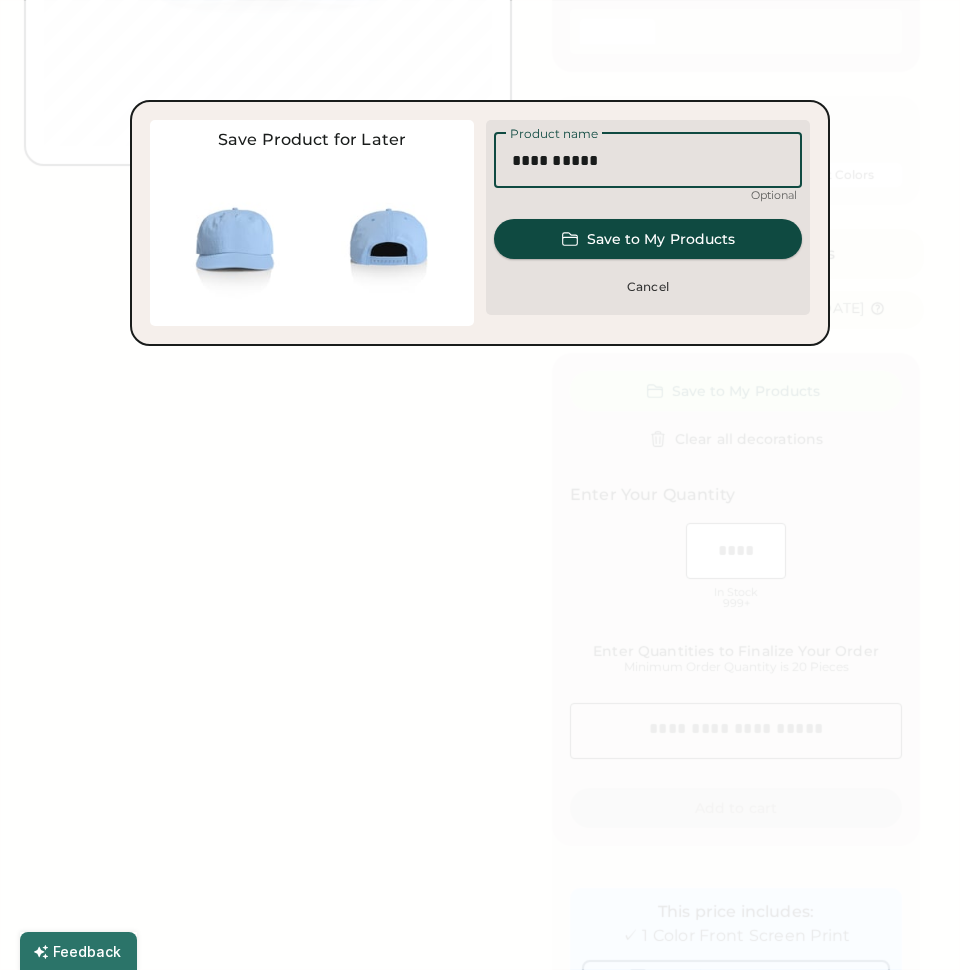 type on "**********" 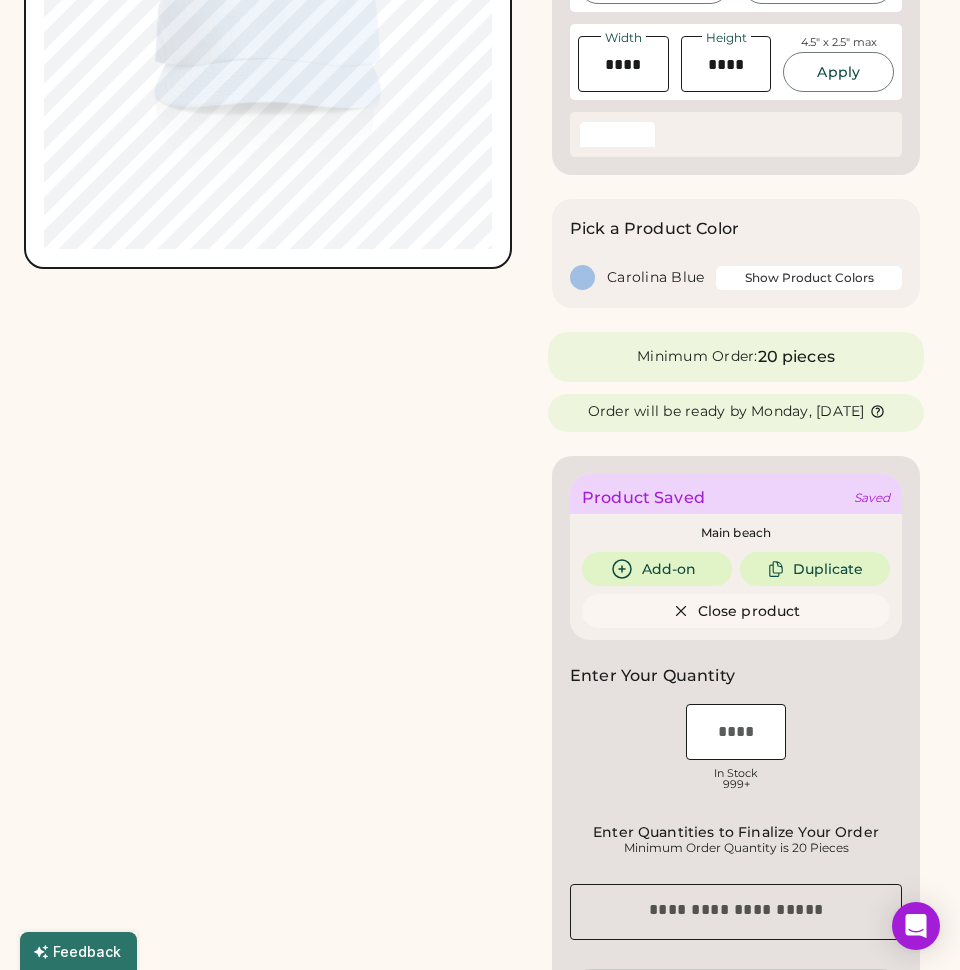 scroll, scrollTop: 446, scrollLeft: 0, axis: vertical 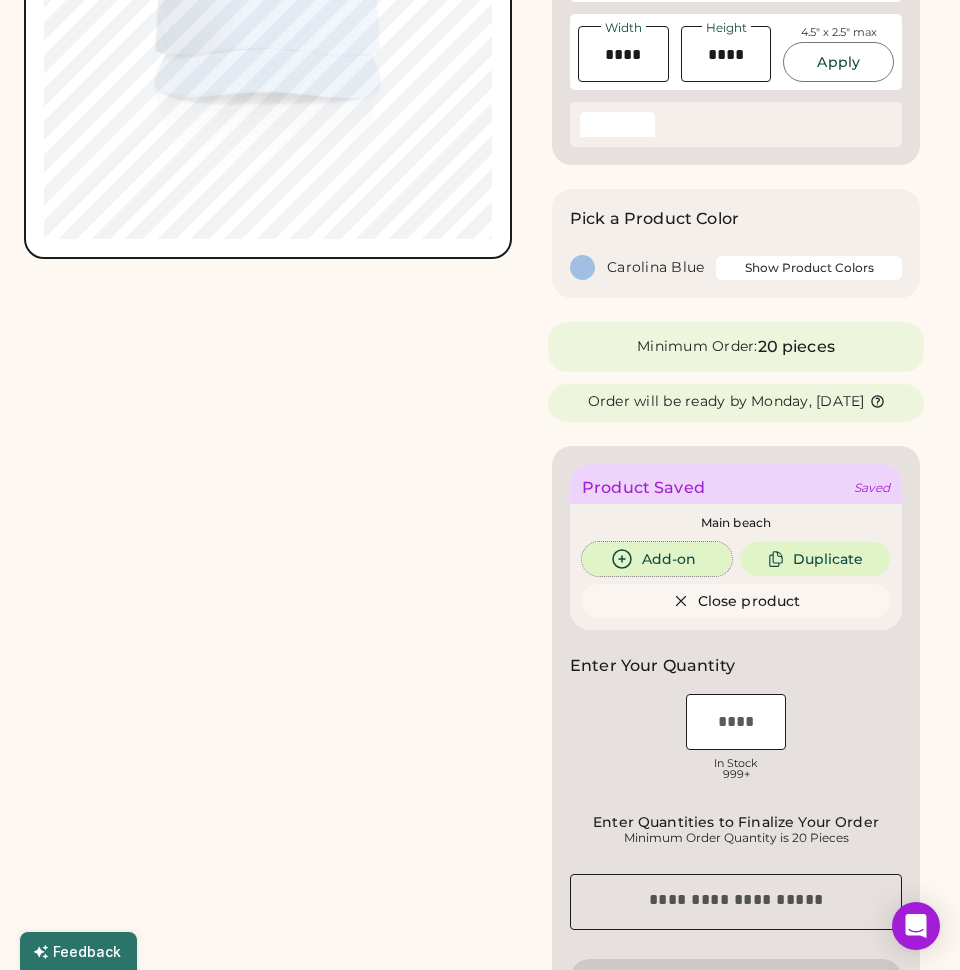 click on "Add-on" at bounding box center (657, 559) 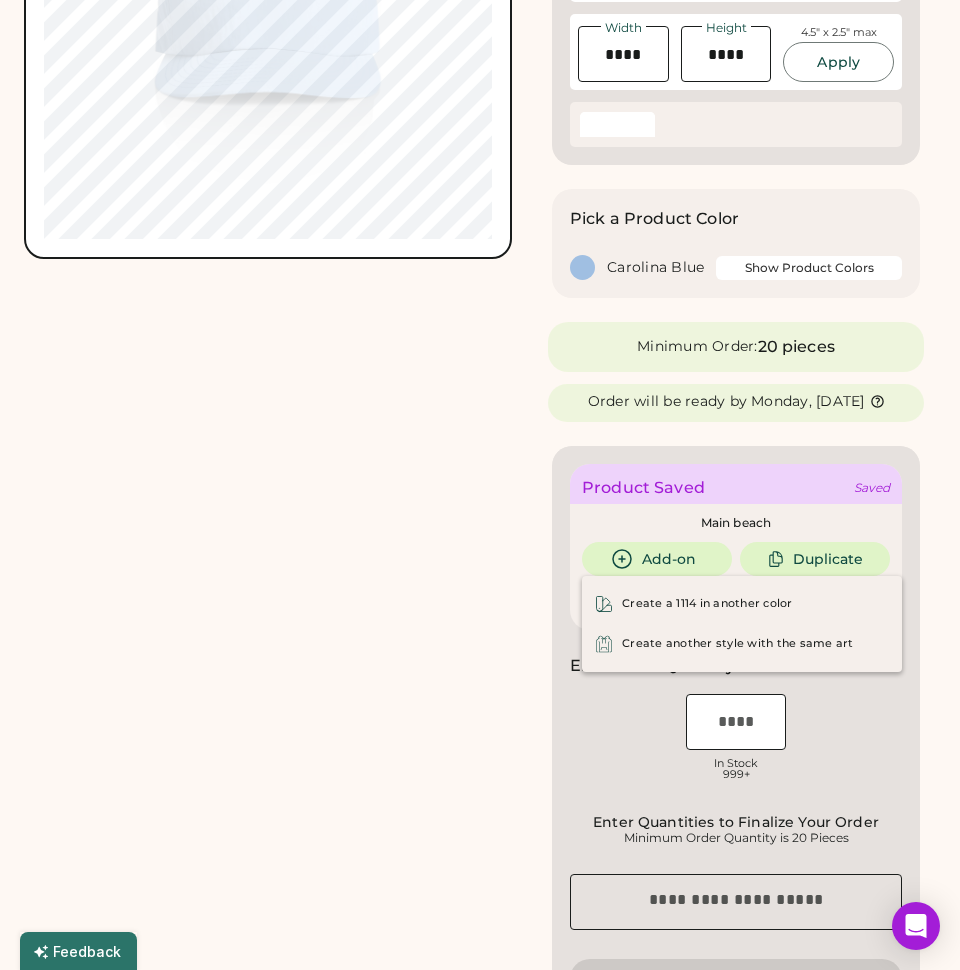 click on "AS Colour 1114 Surf Cap Current Price $15.30 Each |  50-79       Get a Quick Quote Front Back Switch to back    My uploaded designs Upload new design
SVG, Ai, PDF, EPS, PSD Non-preferred files:
PNG, JPG, TIFF Max File Size: 25MB    Guidelines are approximate; our team will confirm the correct placement. 0% 0%" at bounding box center [268, 582] 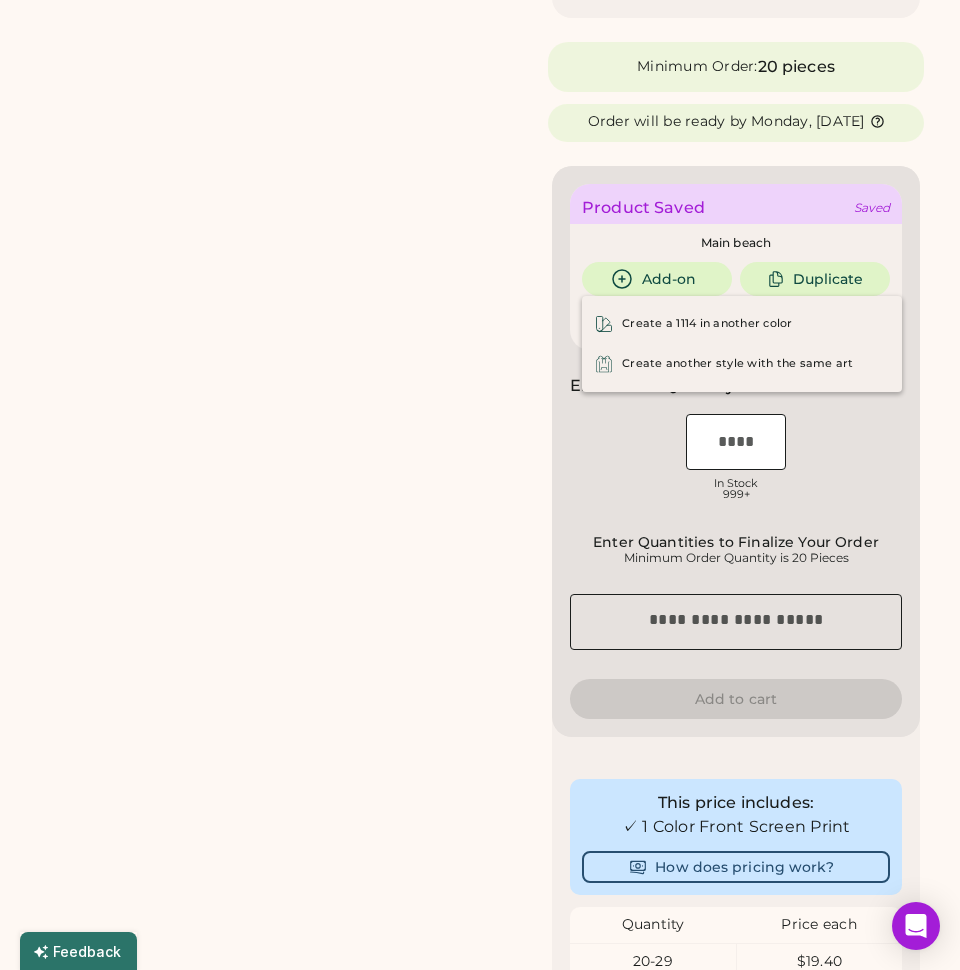 scroll, scrollTop: 779, scrollLeft: 0, axis: vertical 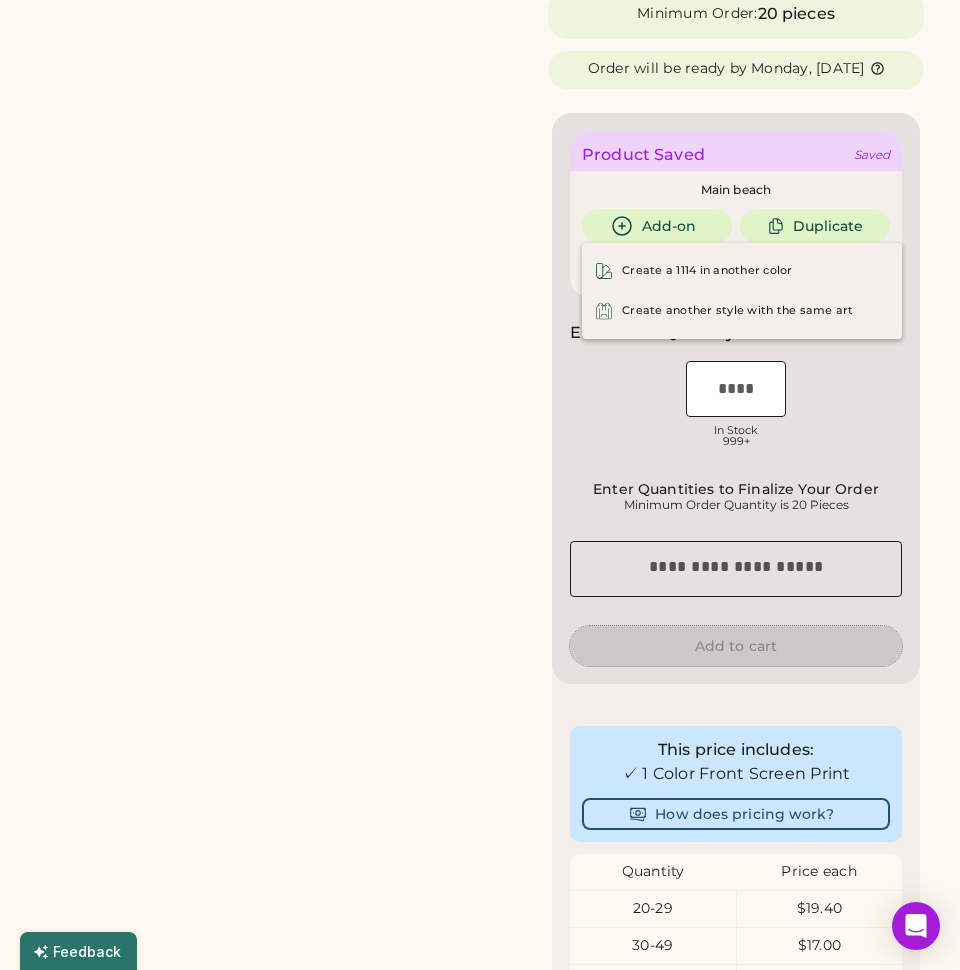 click on "Add to cart" at bounding box center (736, 646) 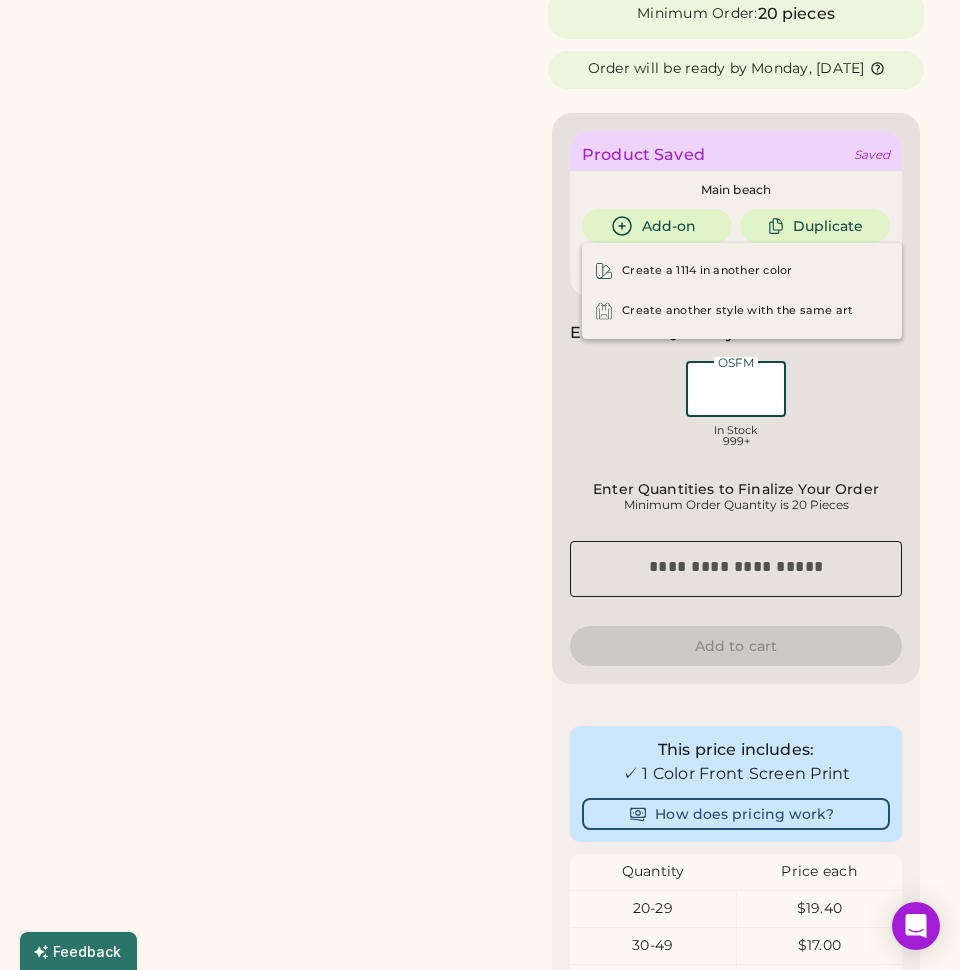 click at bounding box center [736, 389] 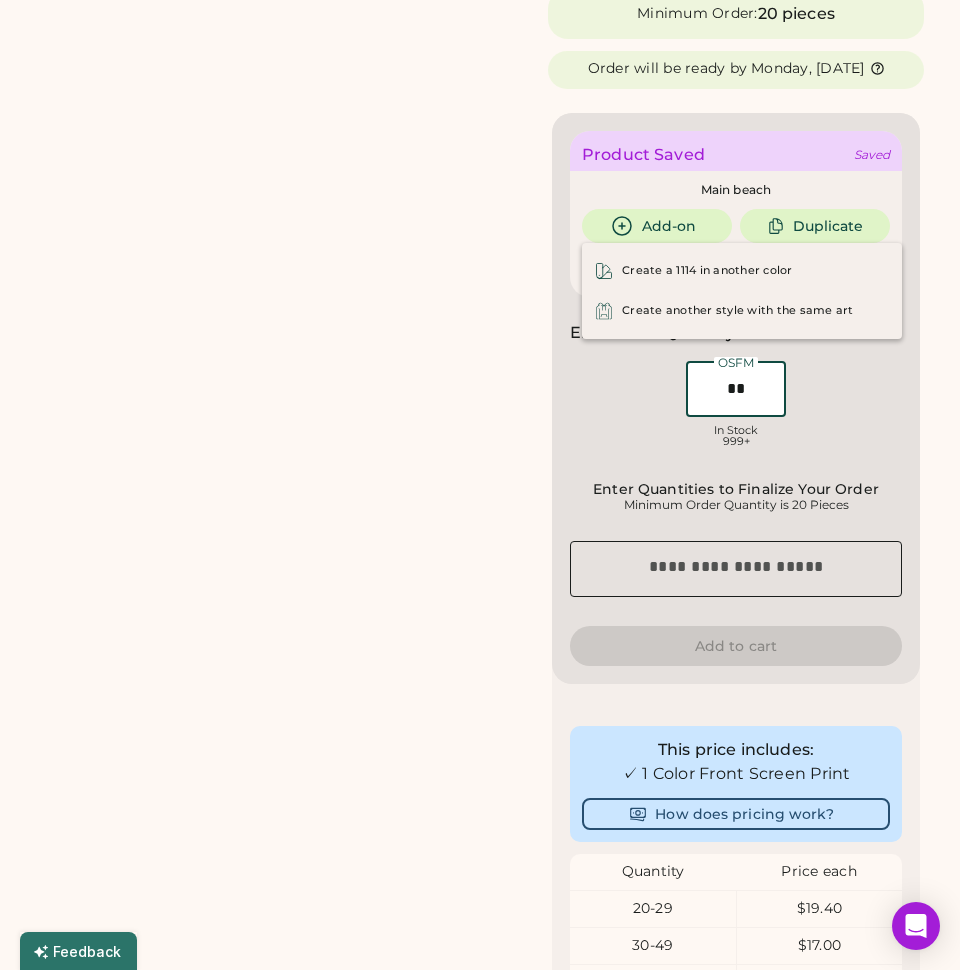 type on "**" 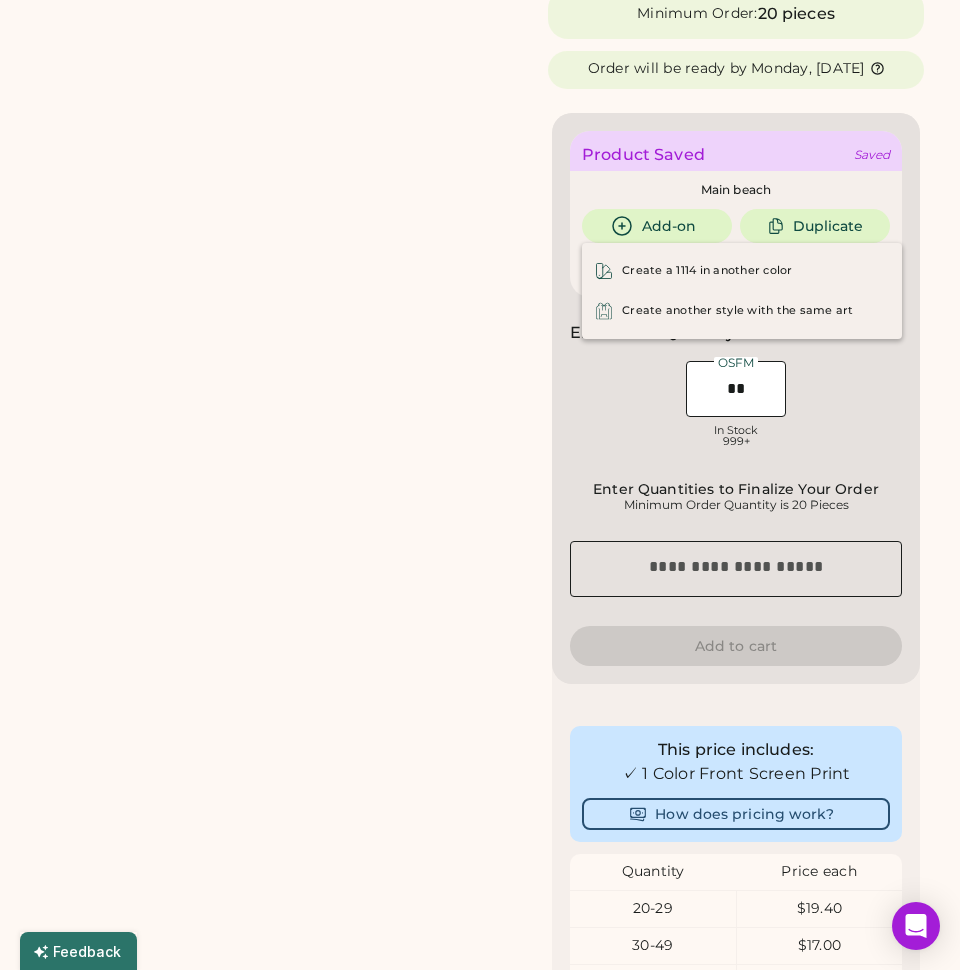 click on "AS Colour 1114 Surf Cap Current Price $15.30 Each |  50-79       Get a Quick Quote Front Back Switch to back    My uploaded designs Upload new design
SVG, Ai, PDF, EPS, PSD Non-preferred files:
PNG, JPG, TIFF Max File Size: 25MB    Guidelines are approximate; our team will confirm the correct placement. 0% 0%" at bounding box center [268, 249] 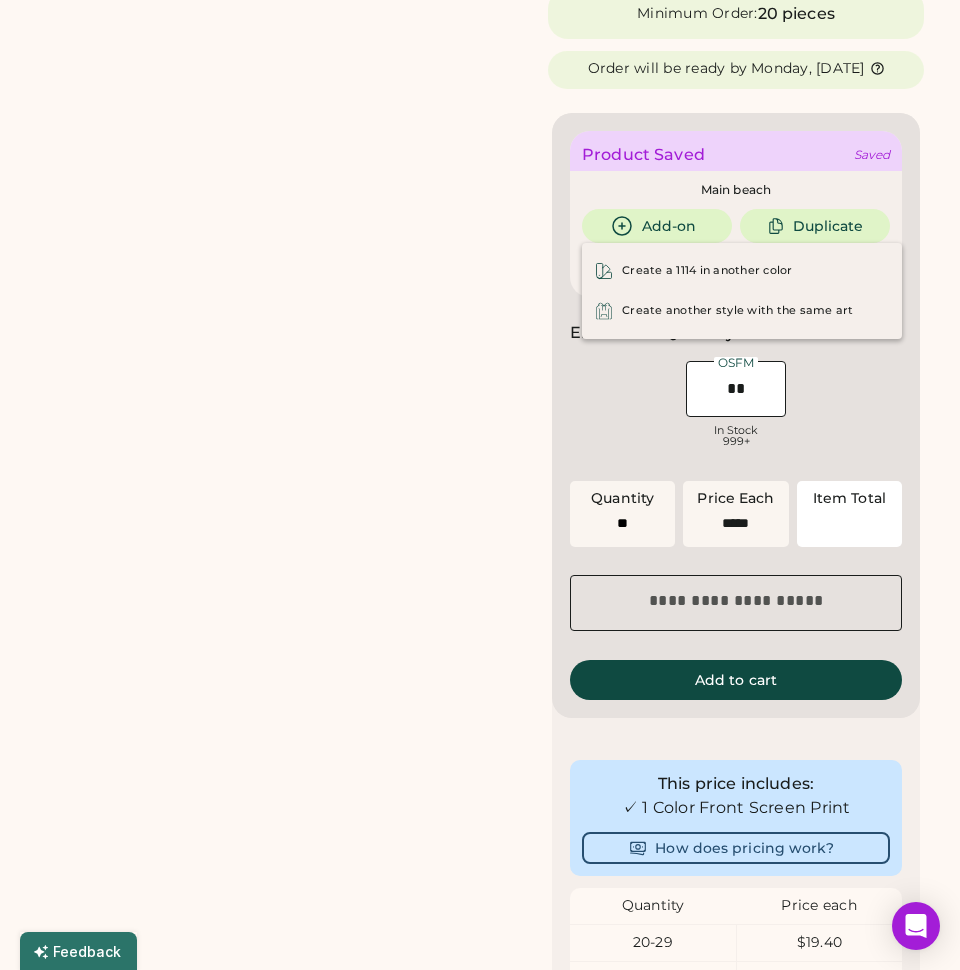 type on "******" 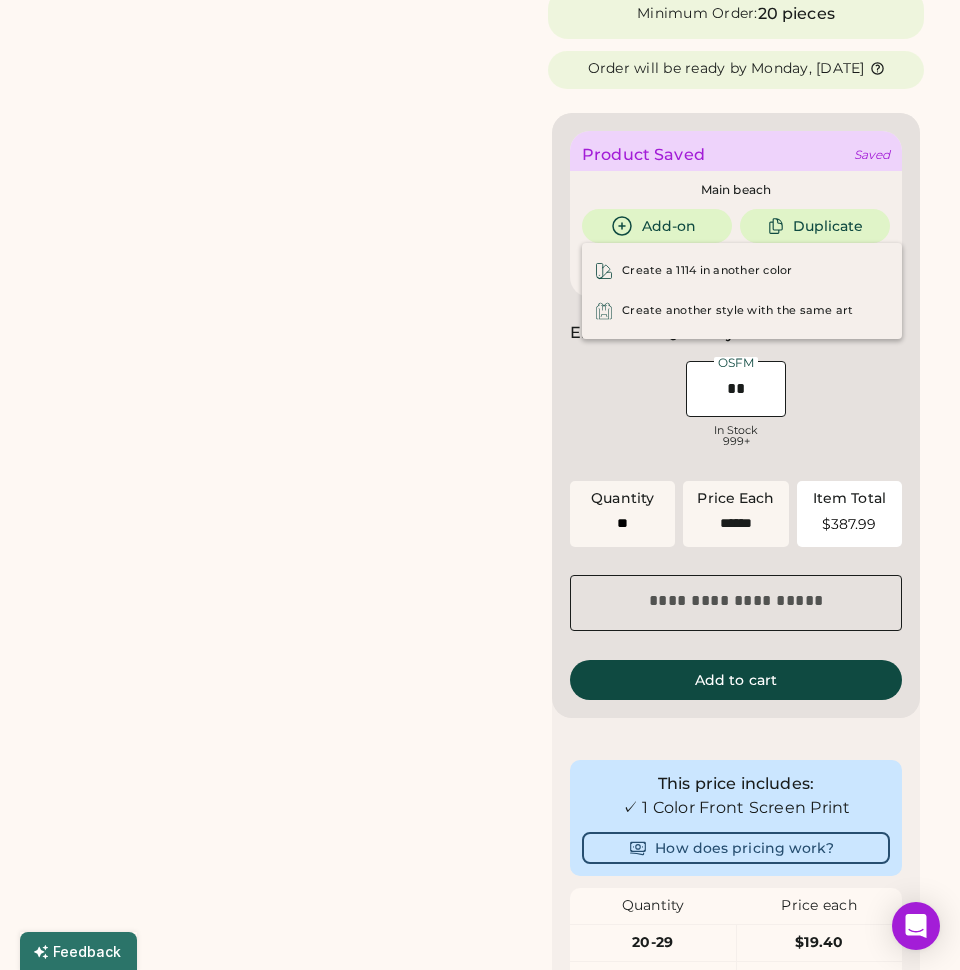 click at bounding box center [736, 389] 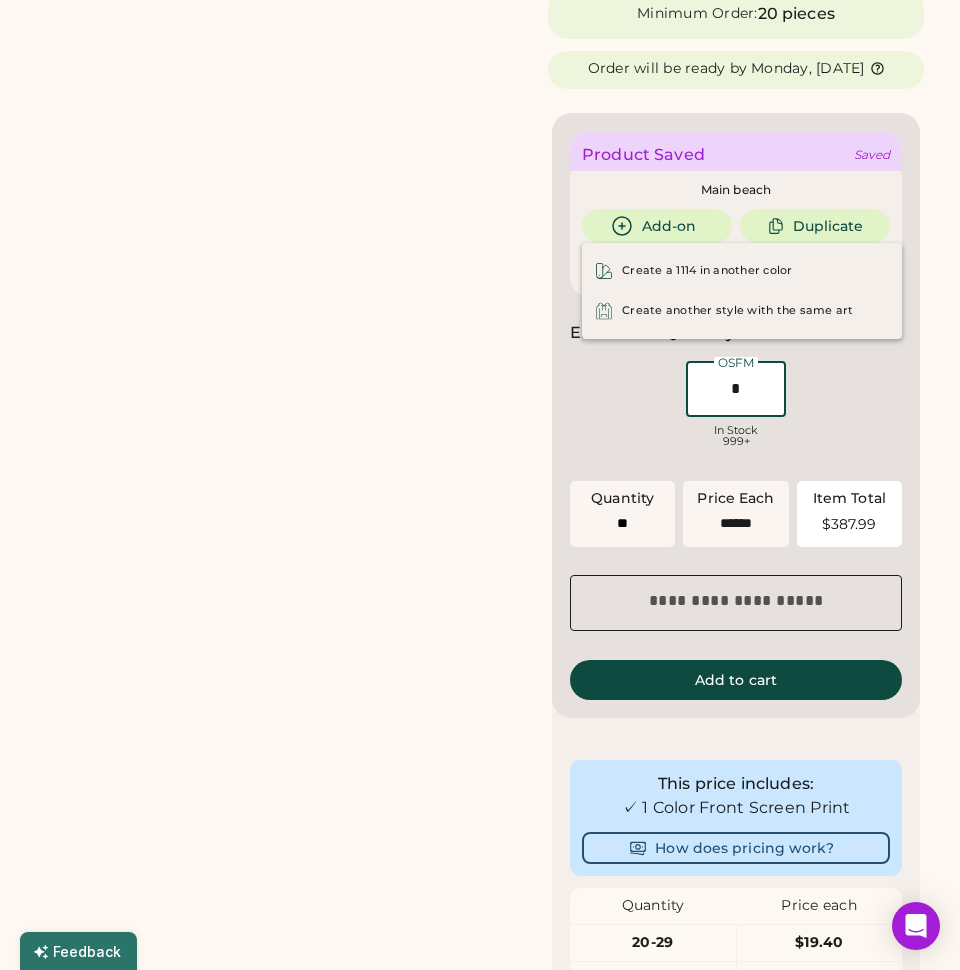 type on "**" 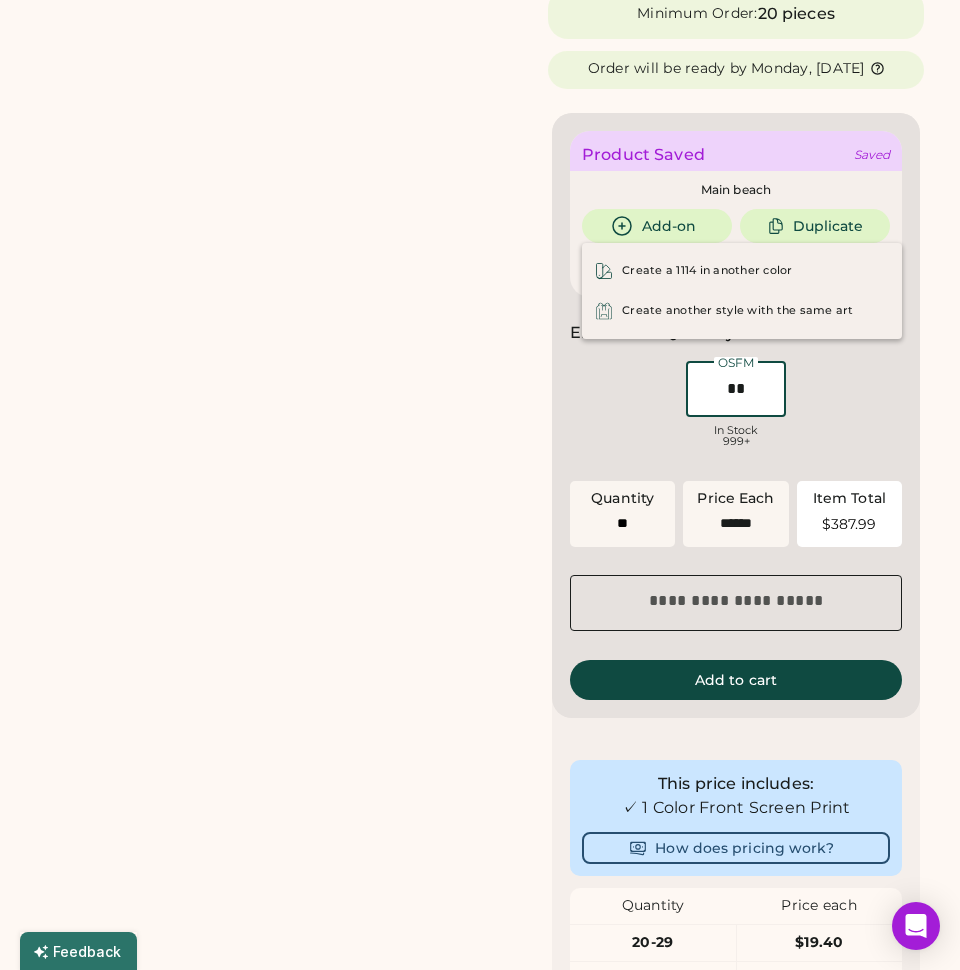 type on "**" 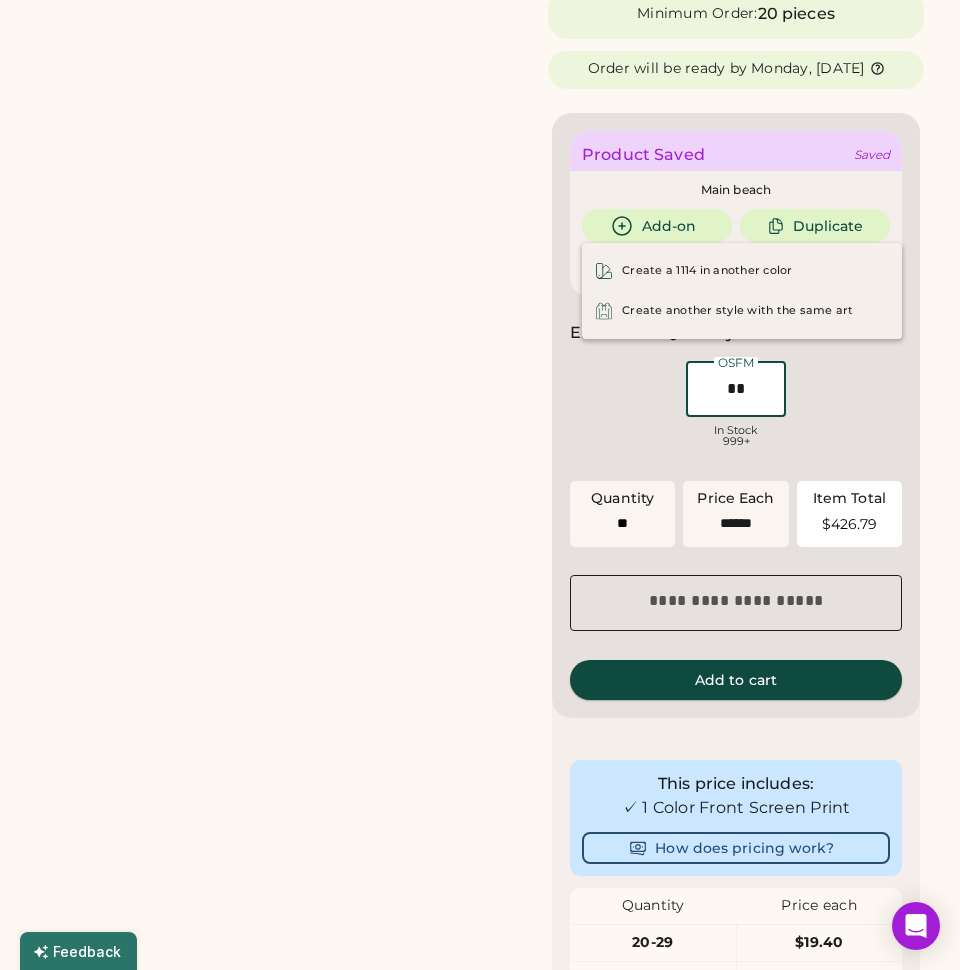 type on "**" 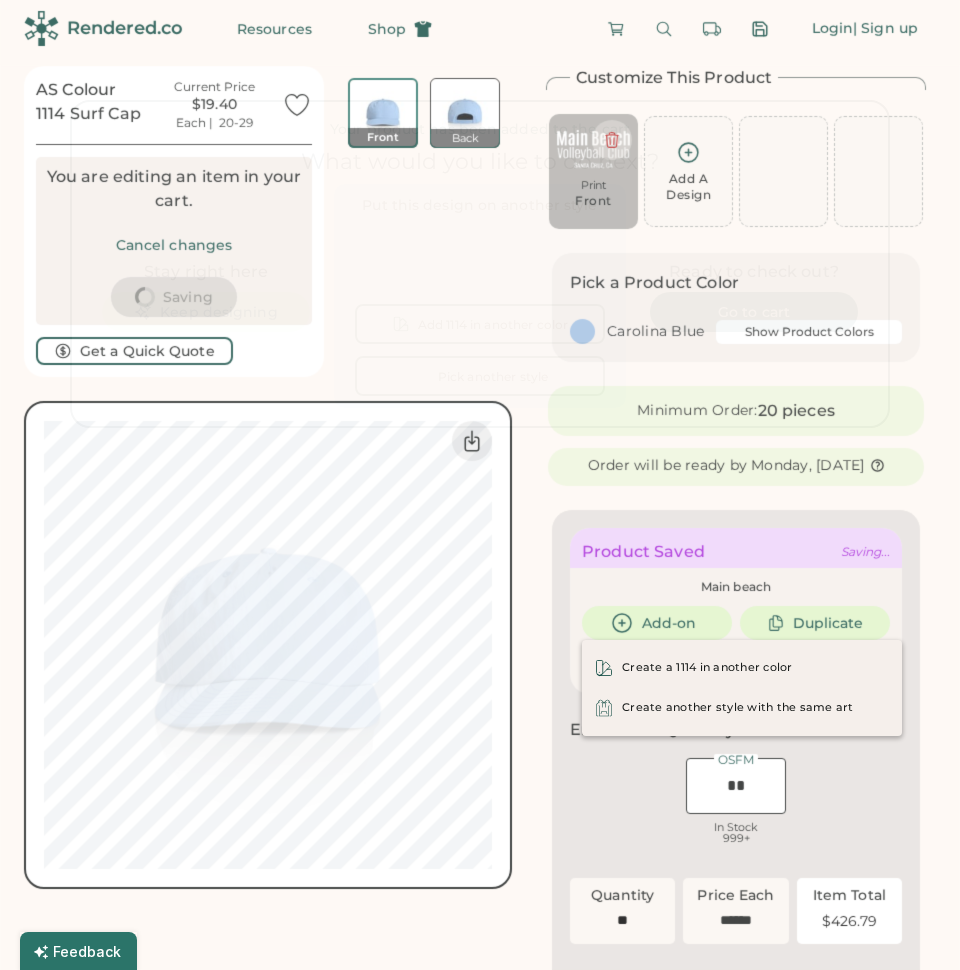 scroll, scrollTop: 0, scrollLeft: 0, axis: both 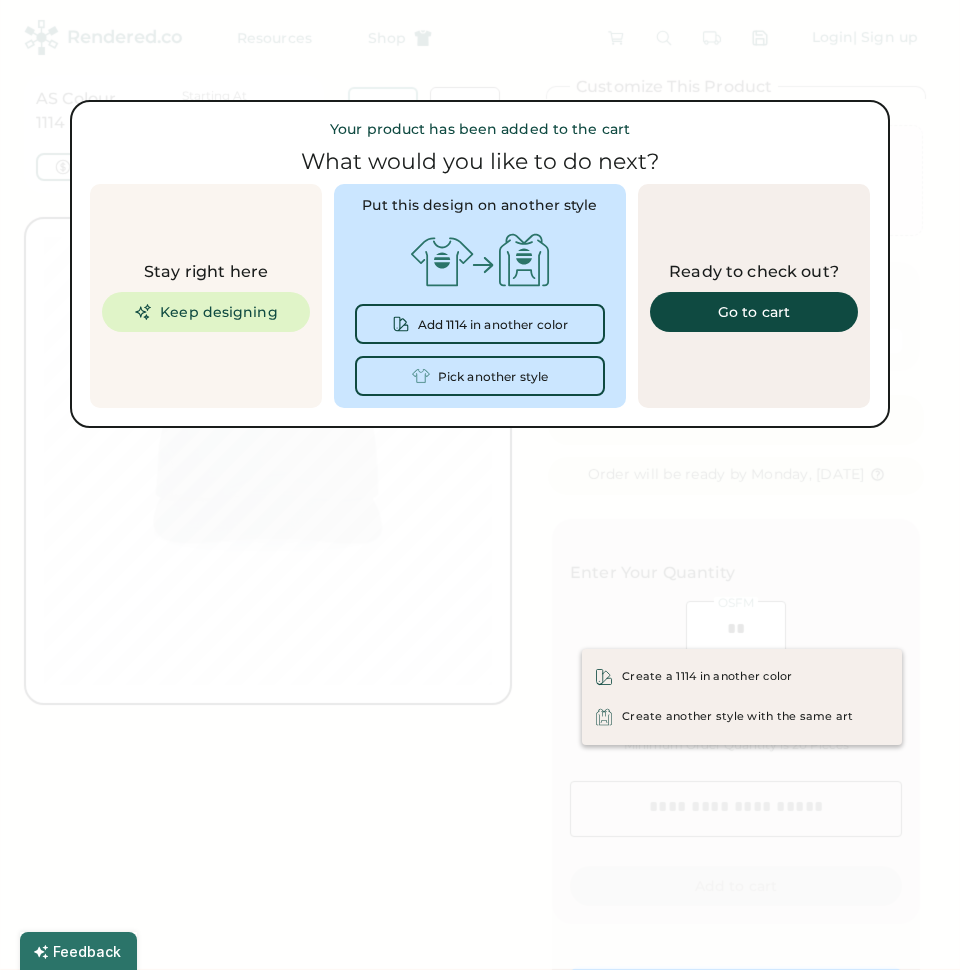 type 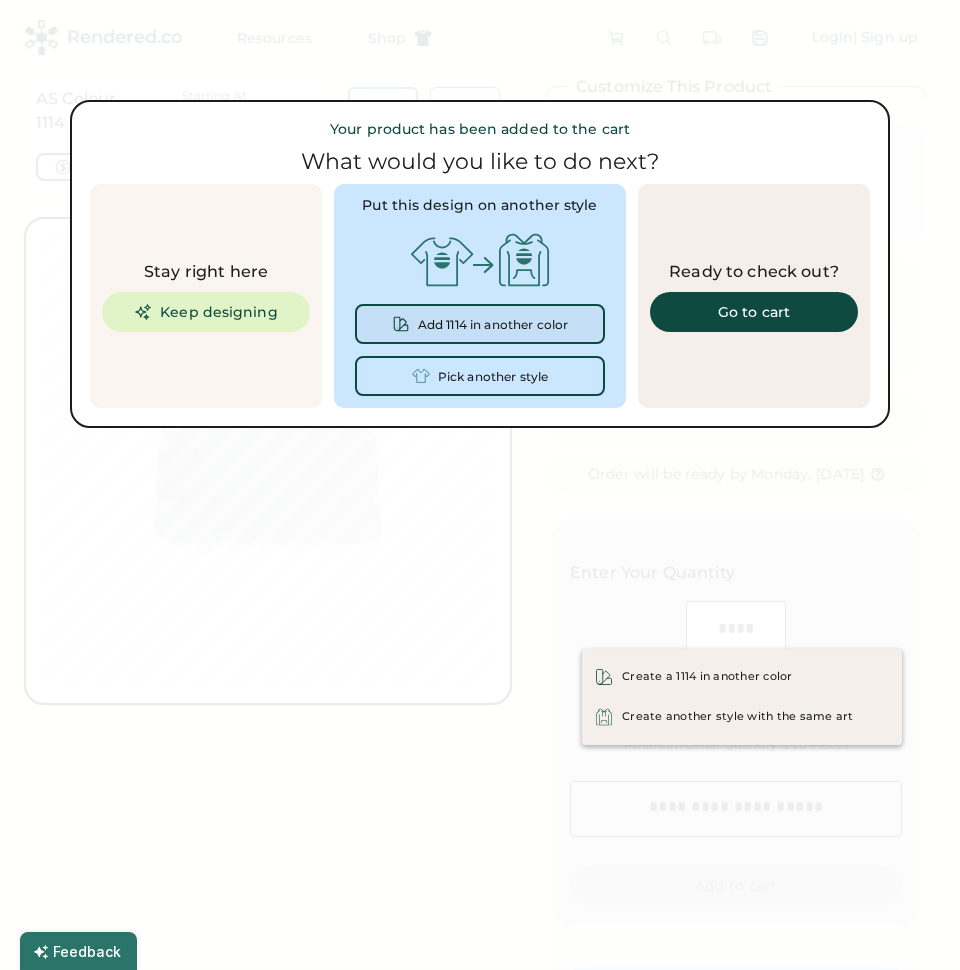 click on "Add 1114 in another color" at bounding box center (493, 325) 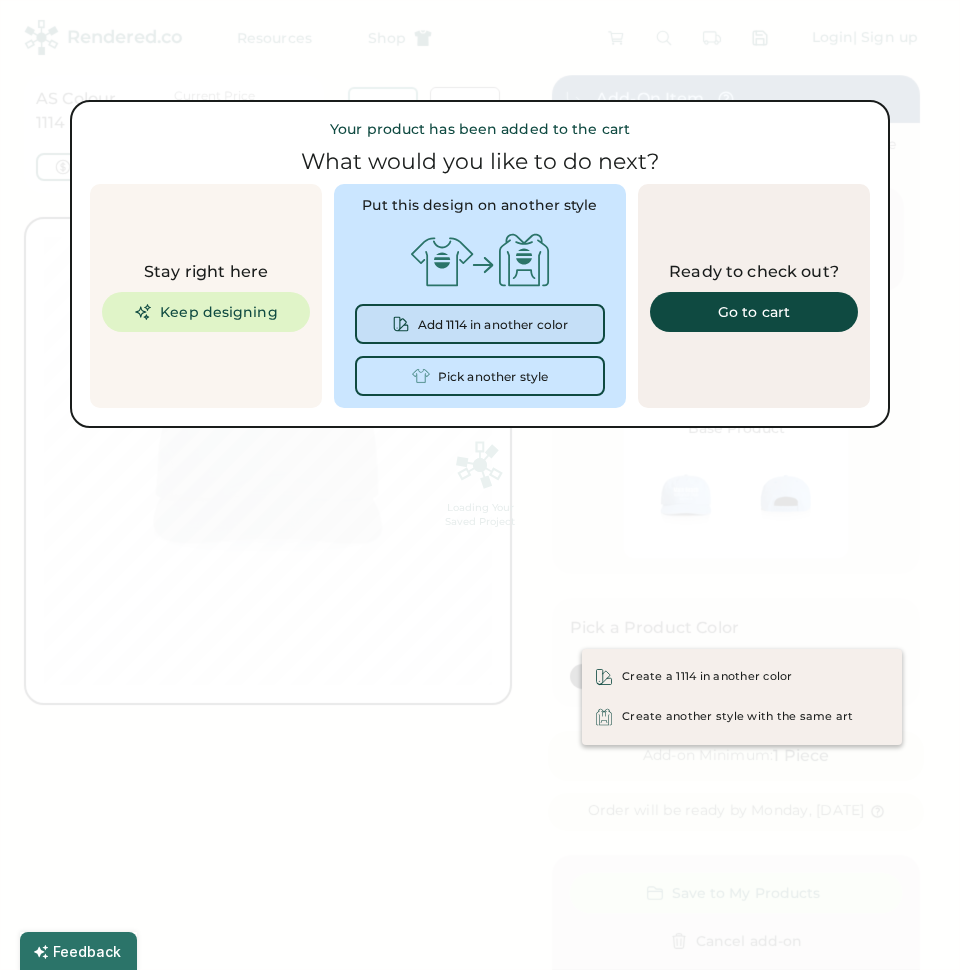 click on "Add 1114 in another color" at bounding box center (493, 325) 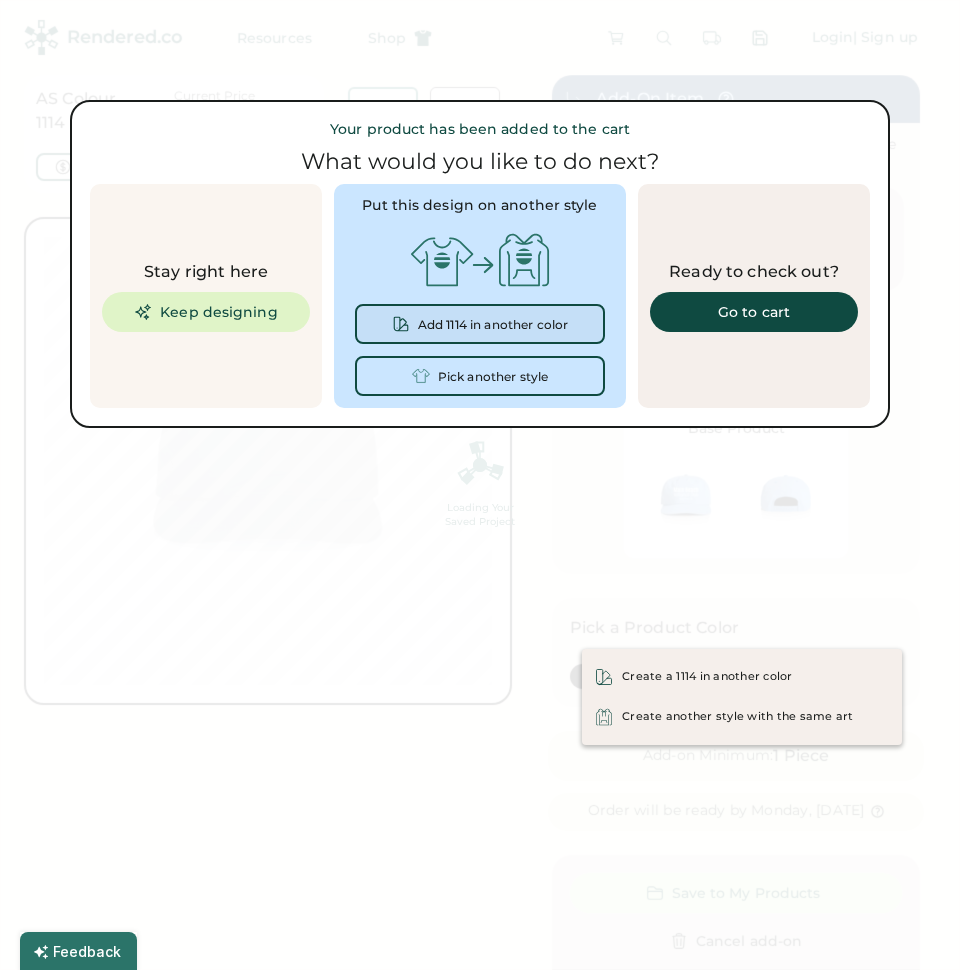 click on "Add 1114 in another color" at bounding box center (493, 325) 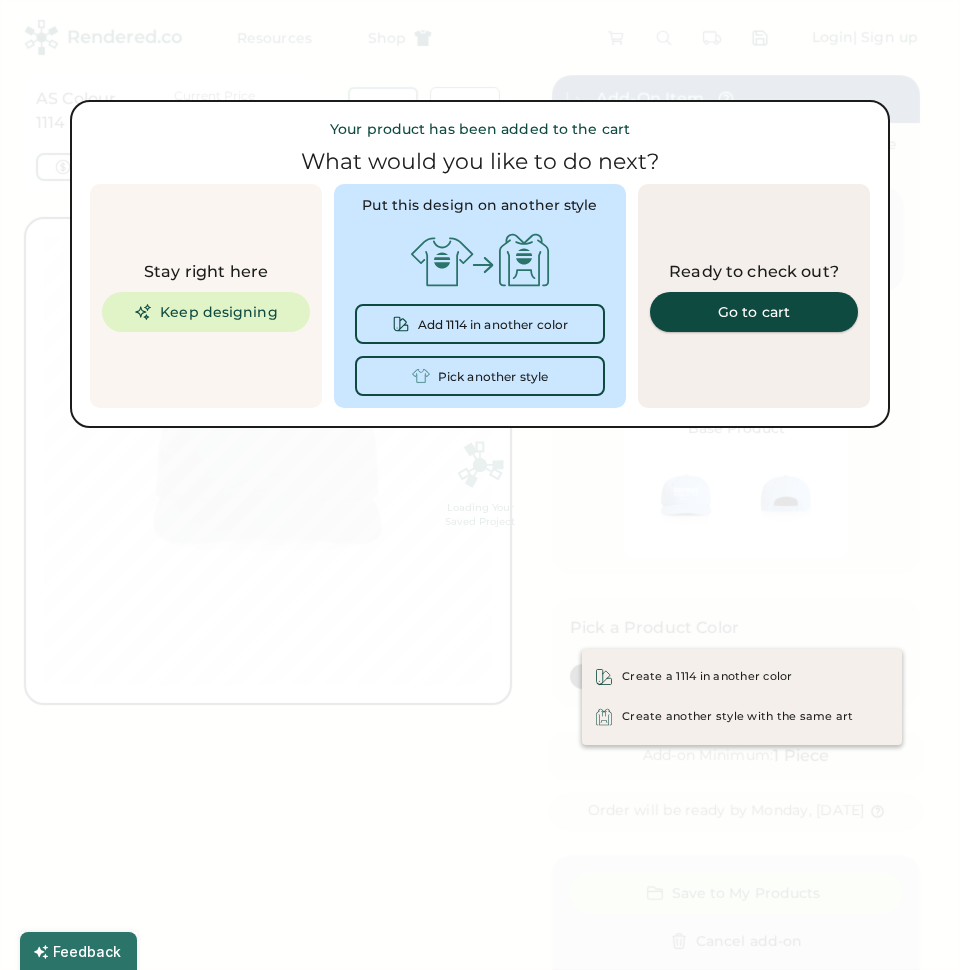 click on "Go to cart" at bounding box center [754, 312] 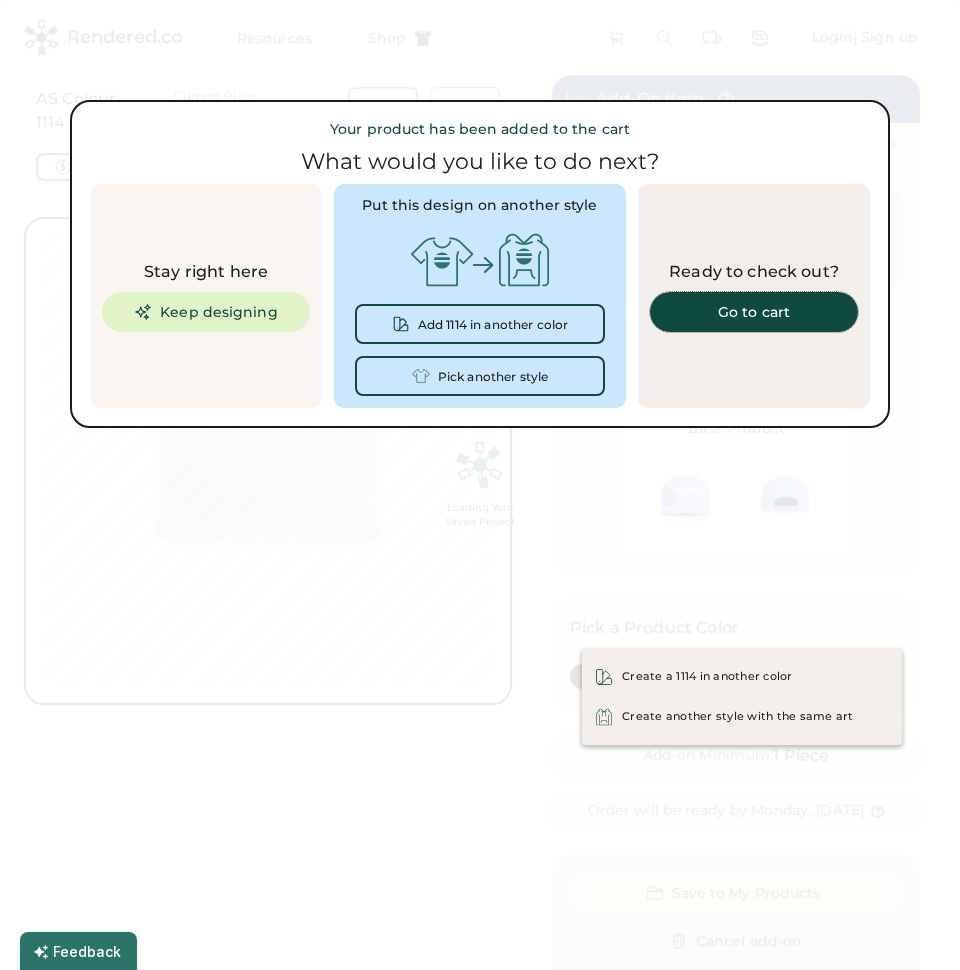 click on "Go to cart" at bounding box center (754, 312) 